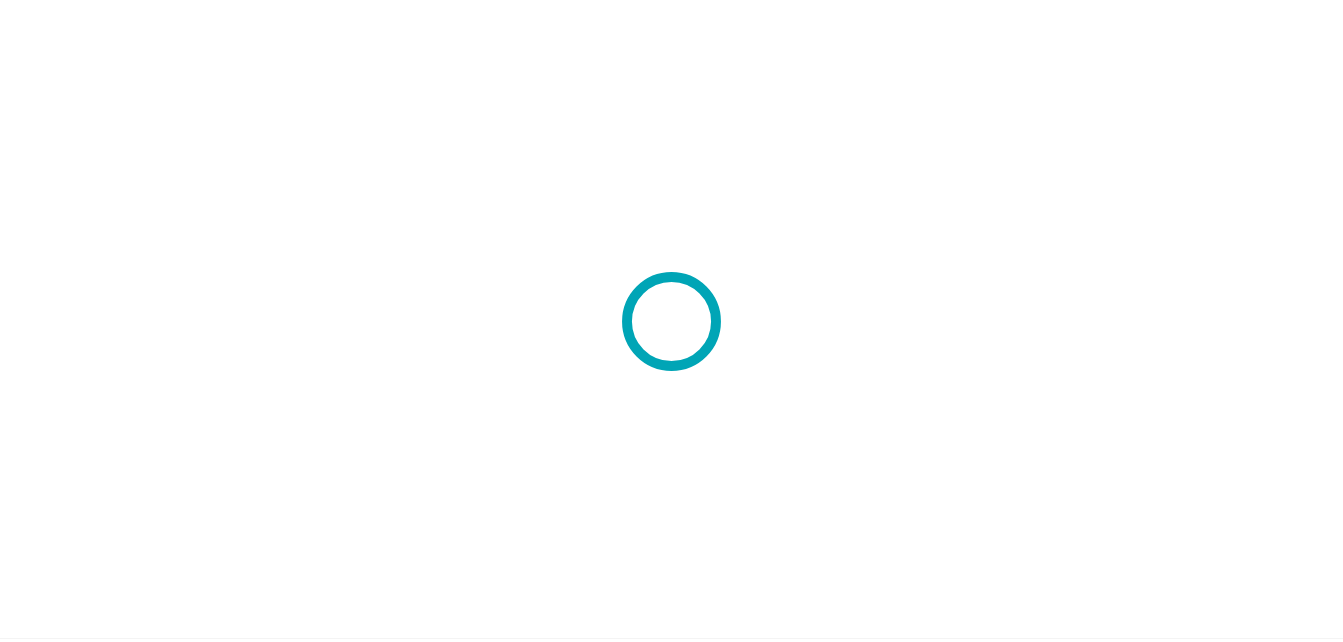 scroll, scrollTop: 0, scrollLeft: 0, axis: both 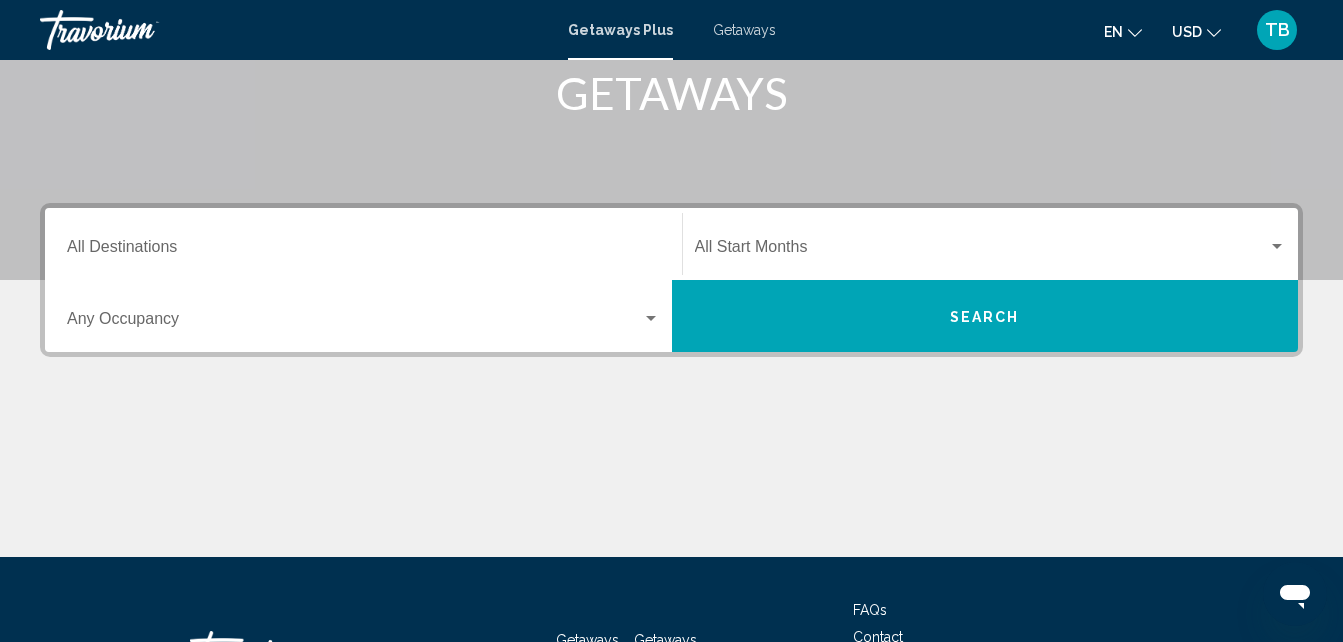 click on "Getaways" at bounding box center [744, 30] 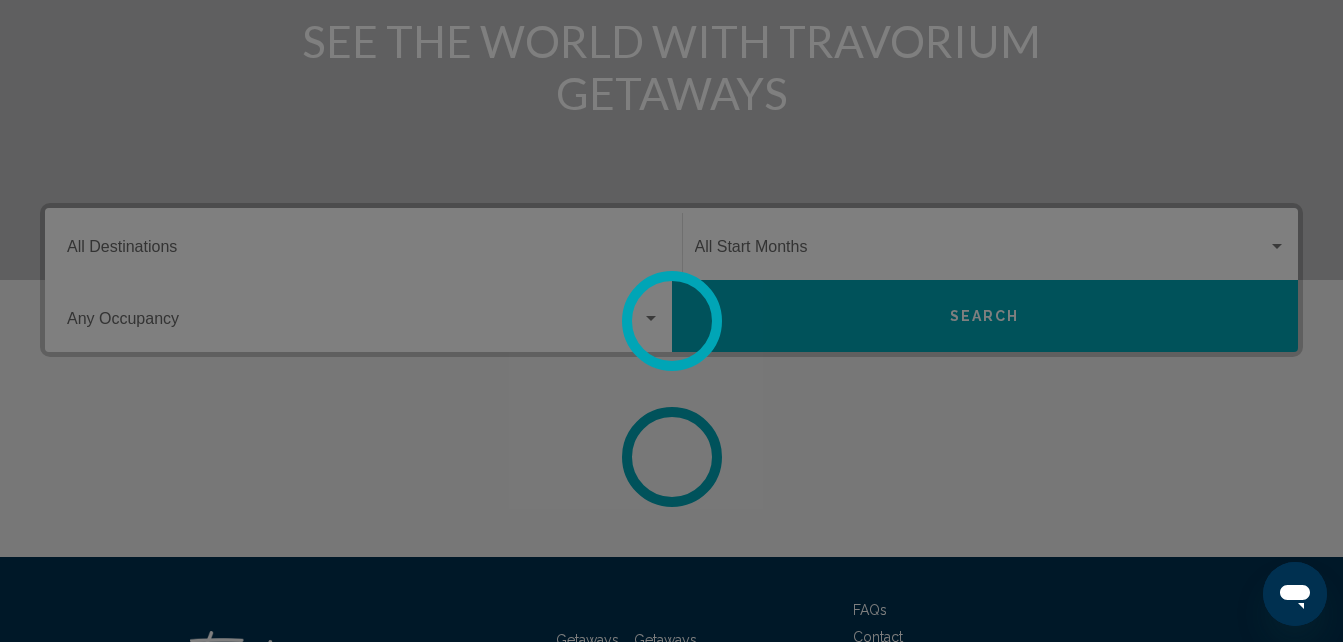 scroll, scrollTop: 0, scrollLeft: 0, axis: both 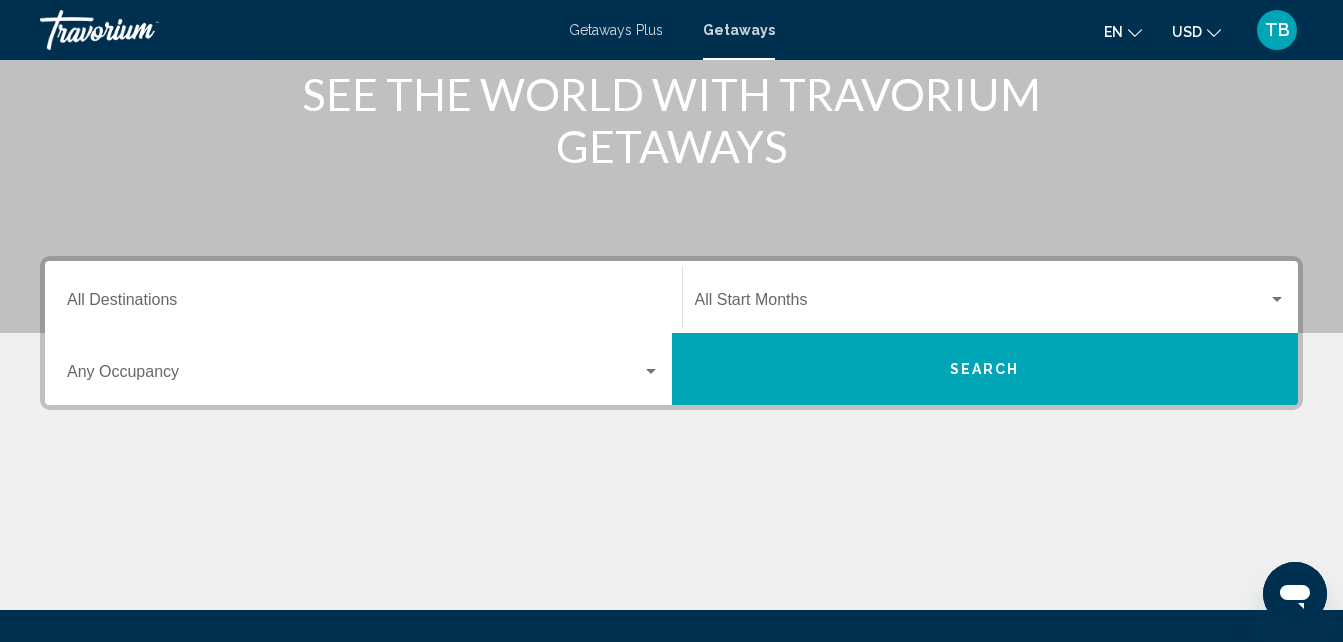click on "Destination All Destinations" at bounding box center [363, 297] 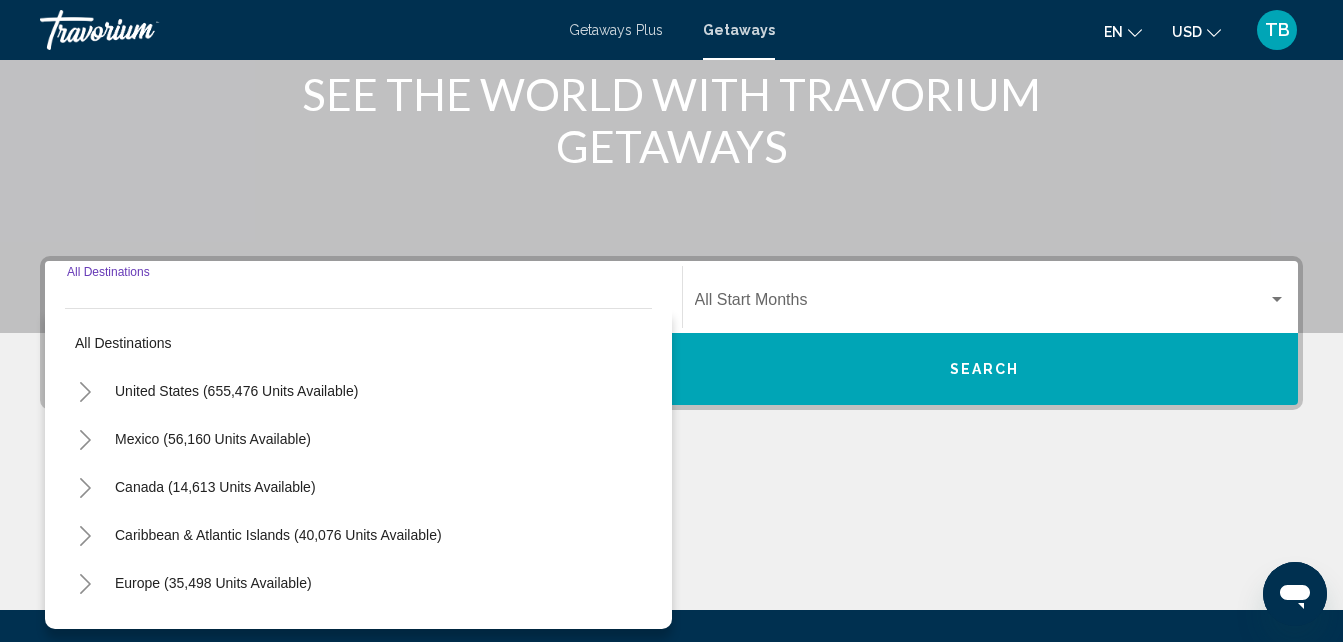 scroll, scrollTop: 458, scrollLeft: 0, axis: vertical 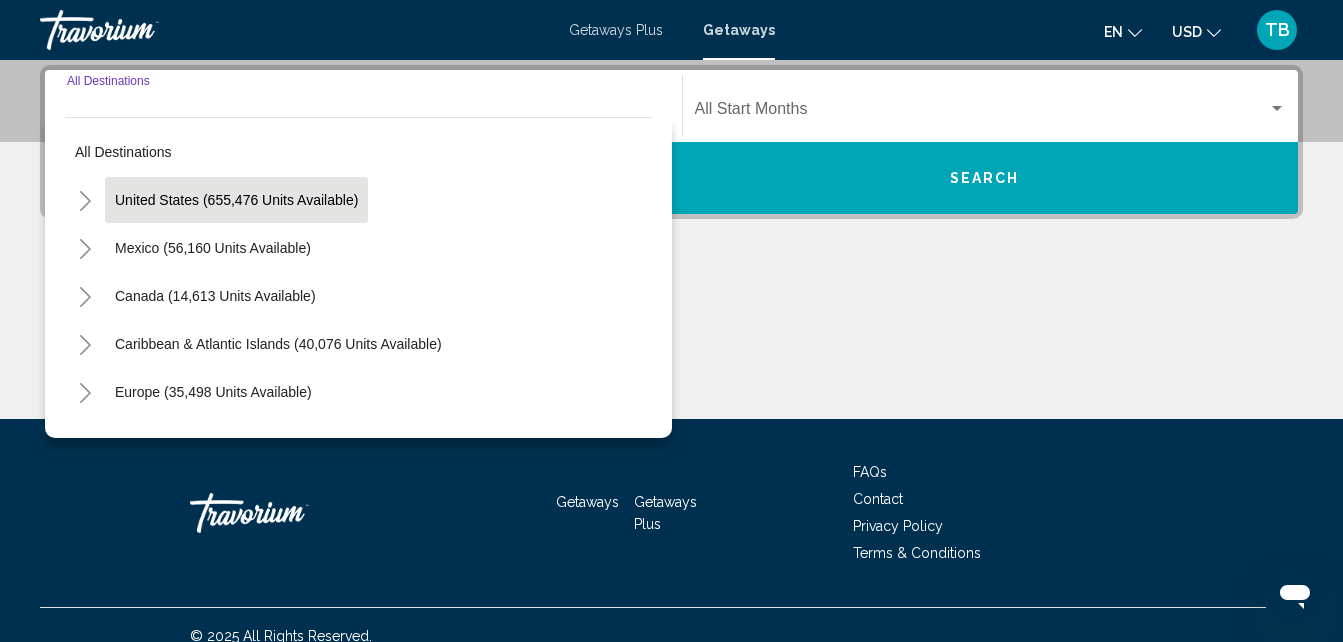 click on "United States (655,476 units available)" at bounding box center [213, 248] 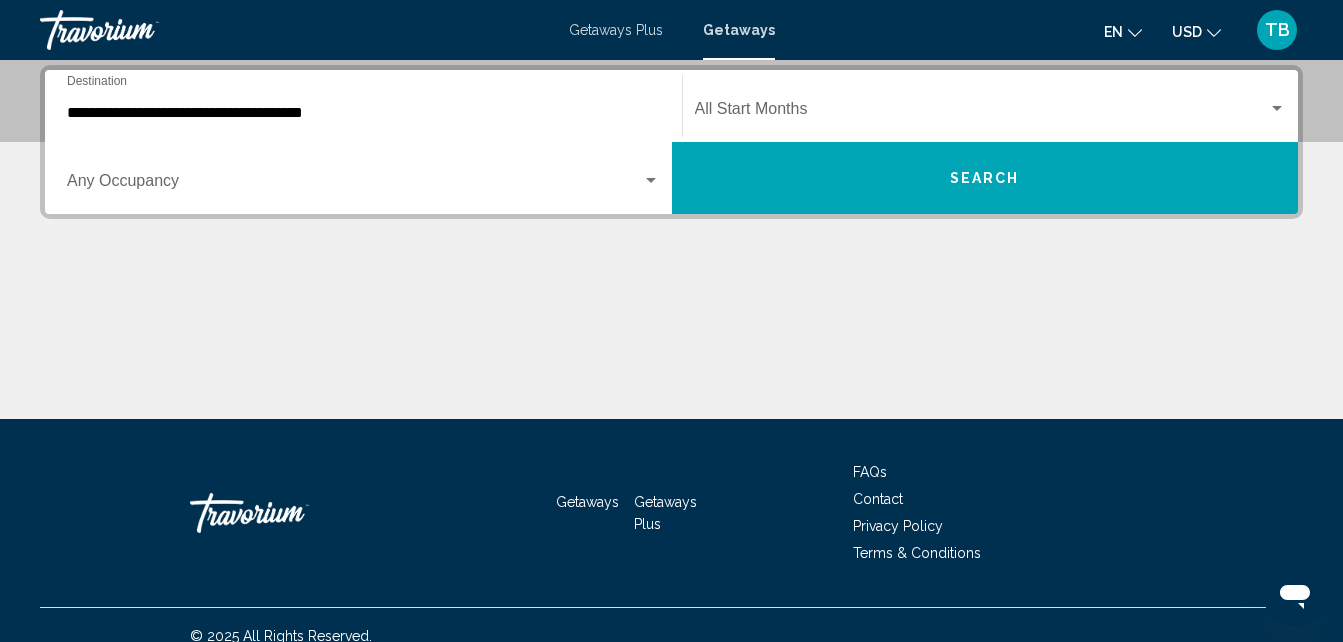 click on "Occupancy Any Occupancy" at bounding box center [363, 178] 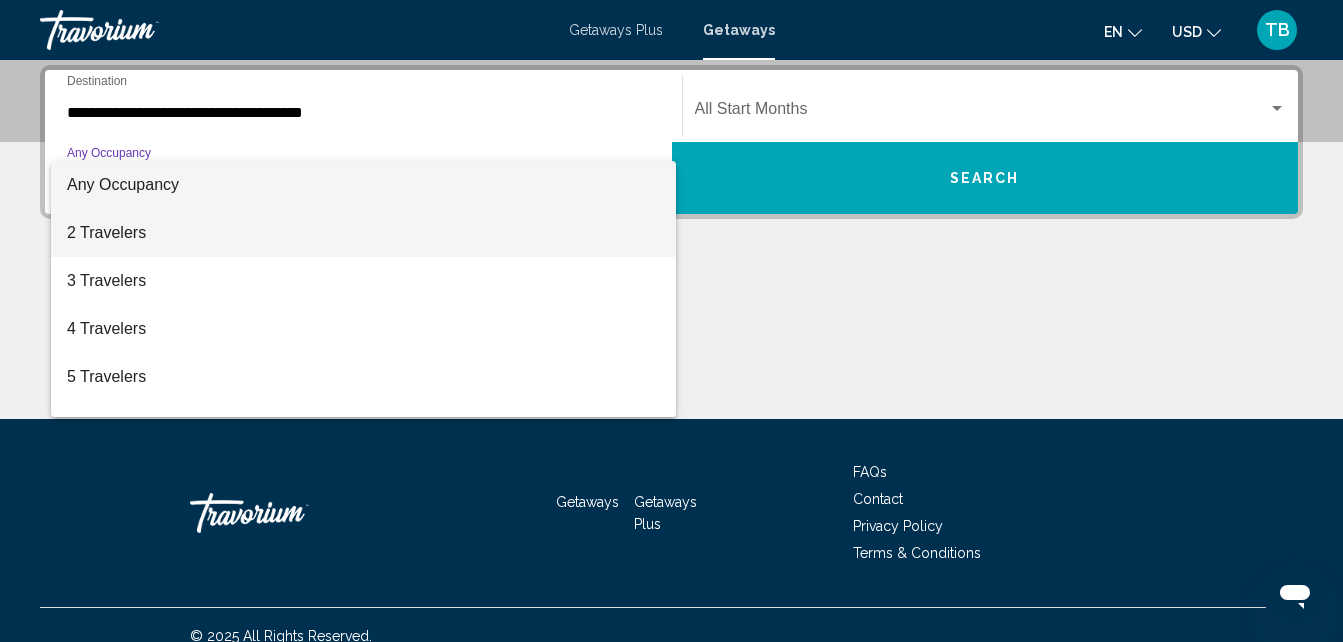 click on "2 Travelers" at bounding box center (363, 233) 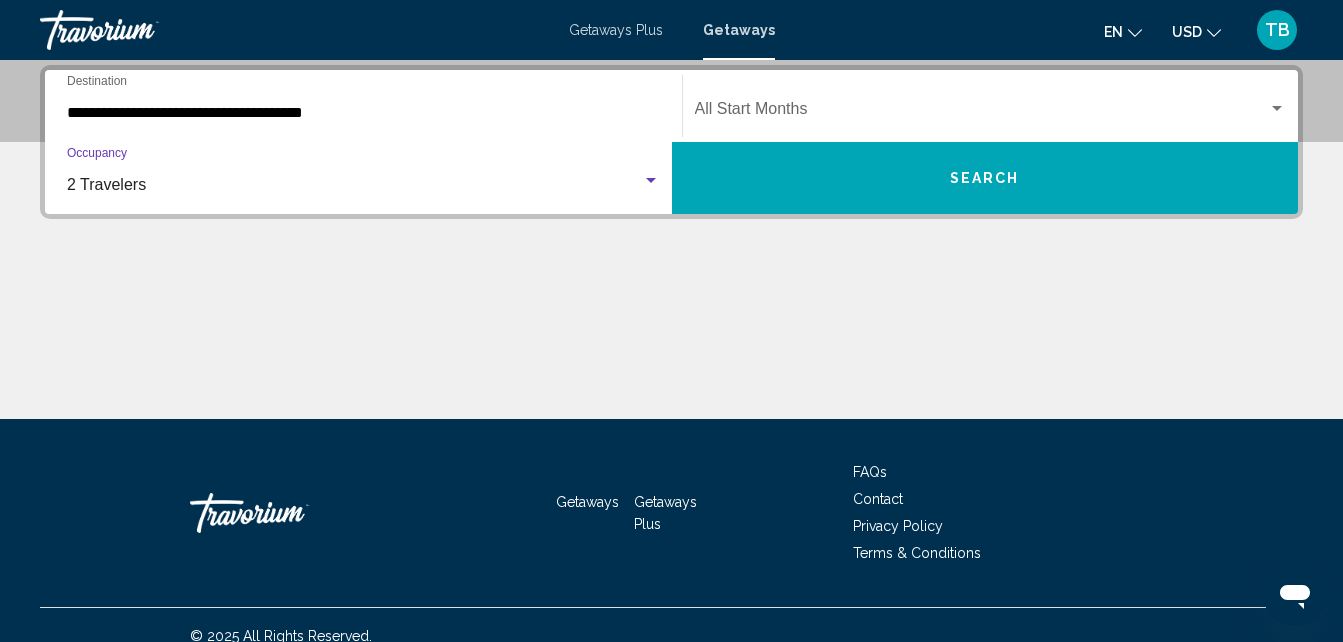 click at bounding box center [1277, 108] 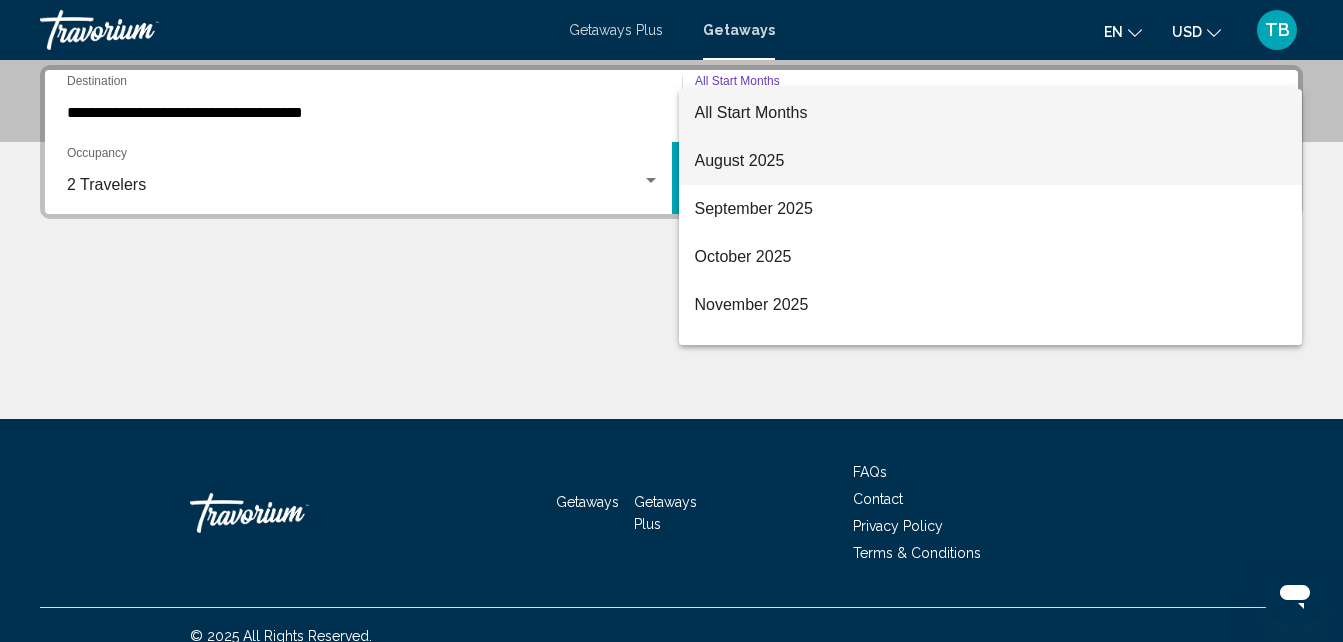 click on "August 2025" at bounding box center [991, 161] 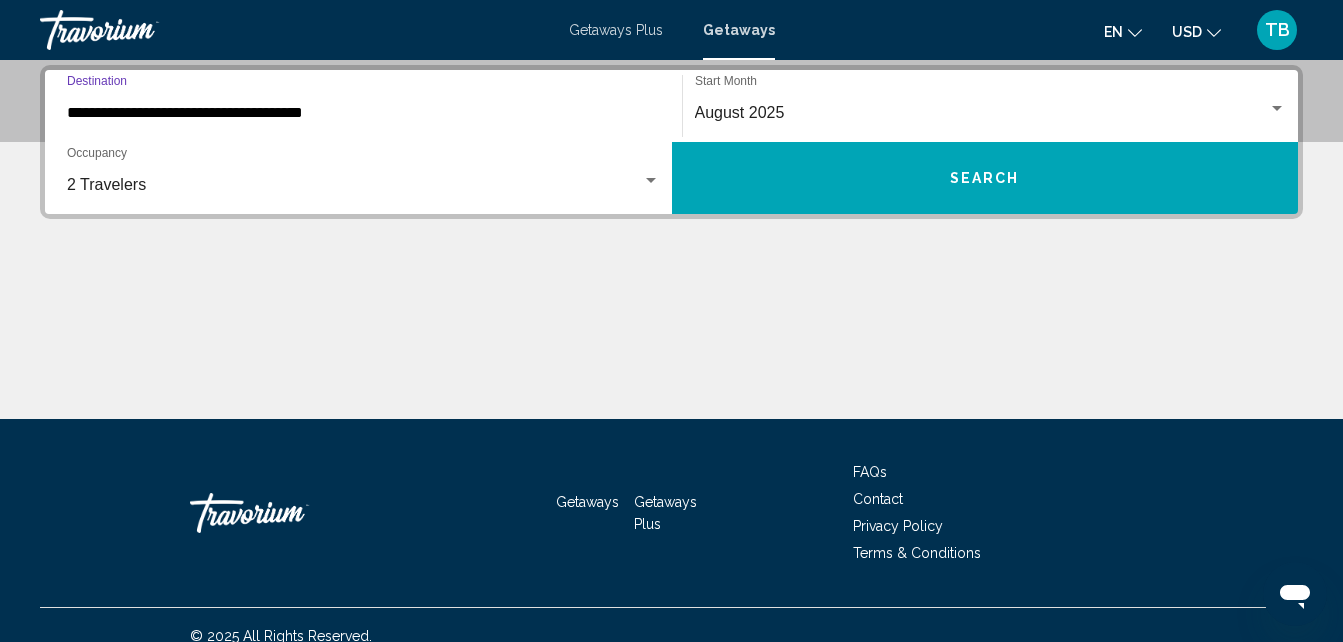click on "**********" at bounding box center (363, 113) 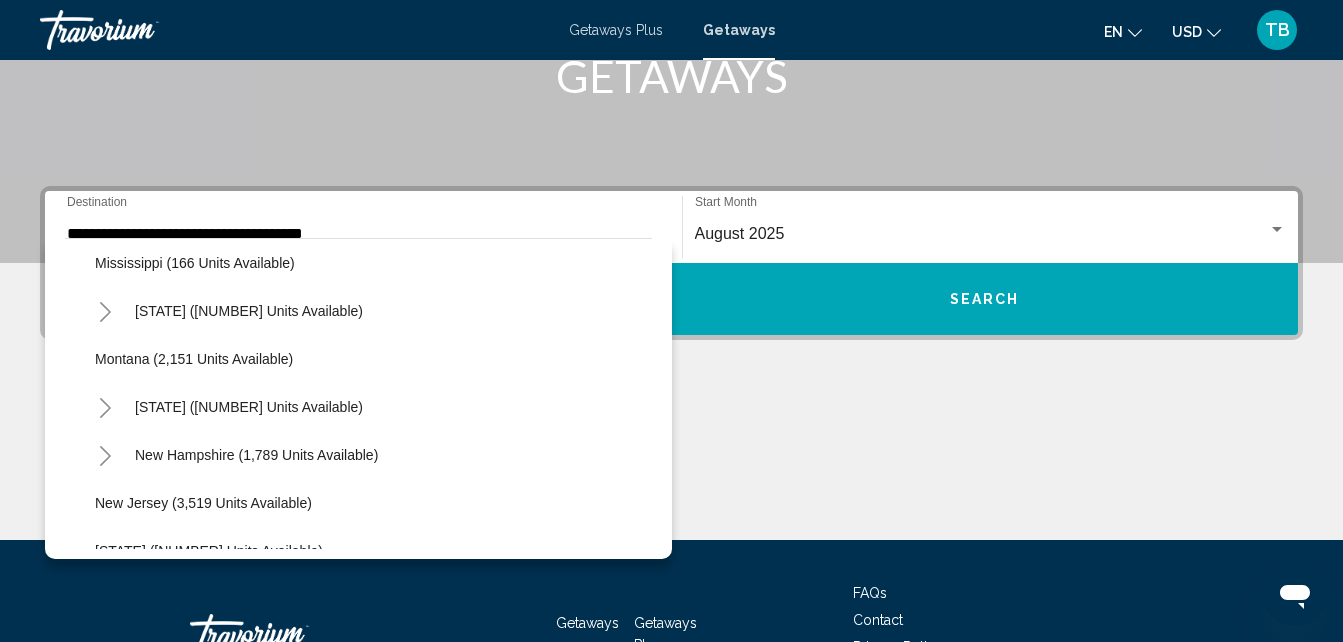 scroll, scrollTop: 1120, scrollLeft: 0, axis: vertical 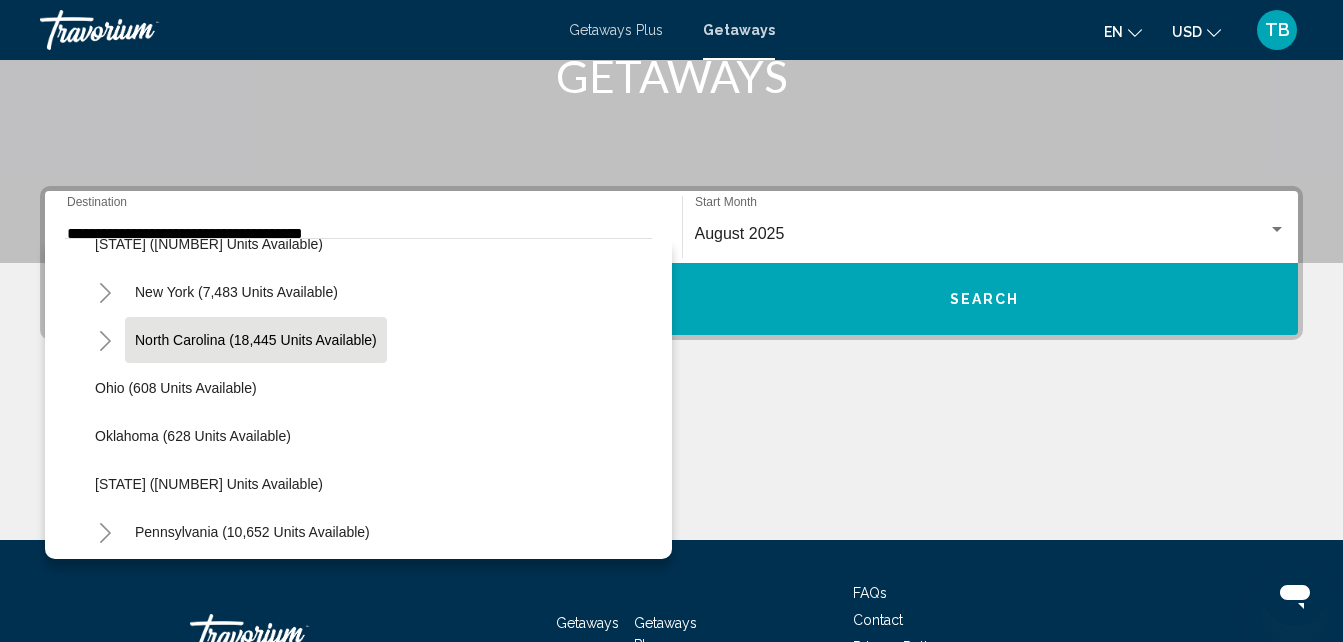click on "North Carolina (18,445 units available)" 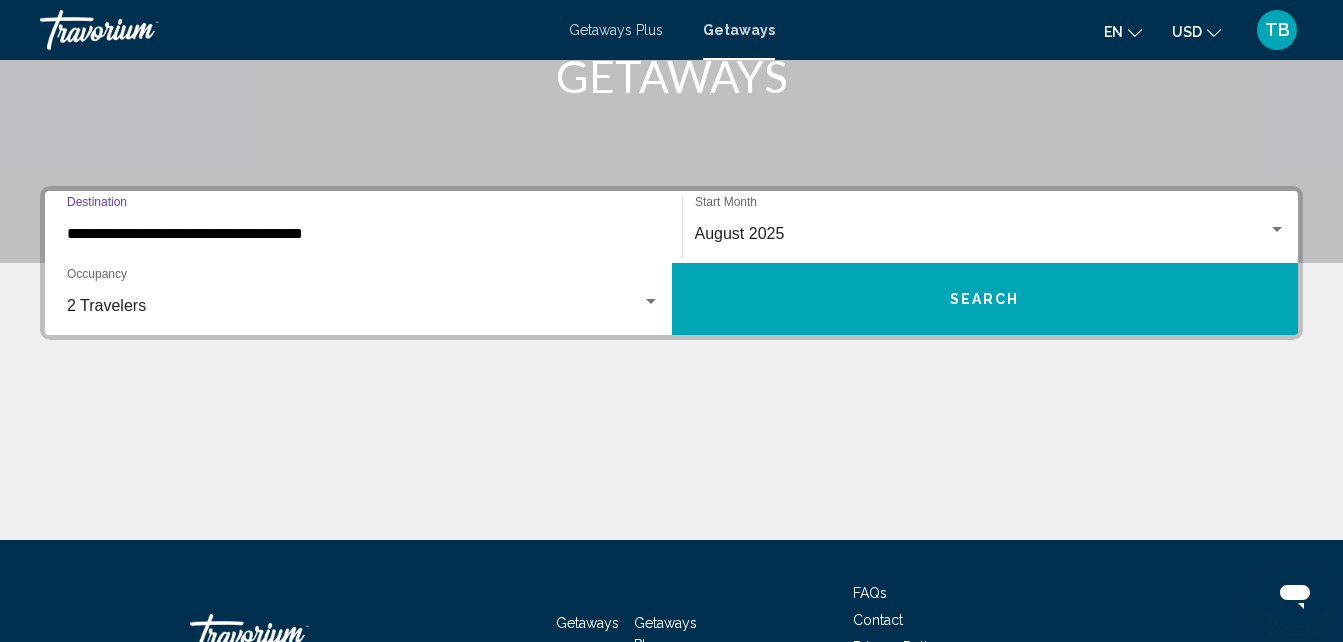 scroll, scrollTop: 458, scrollLeft: 0, axis: vertical 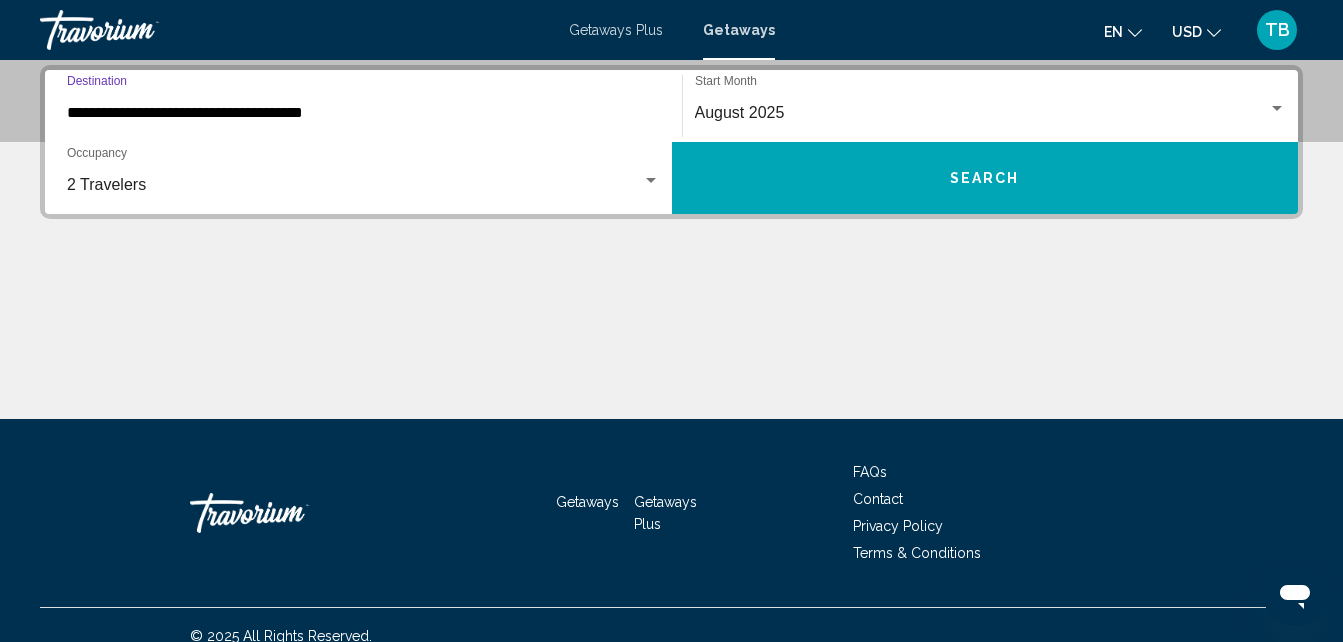 click on "Search" at bounding box center [985, 179] 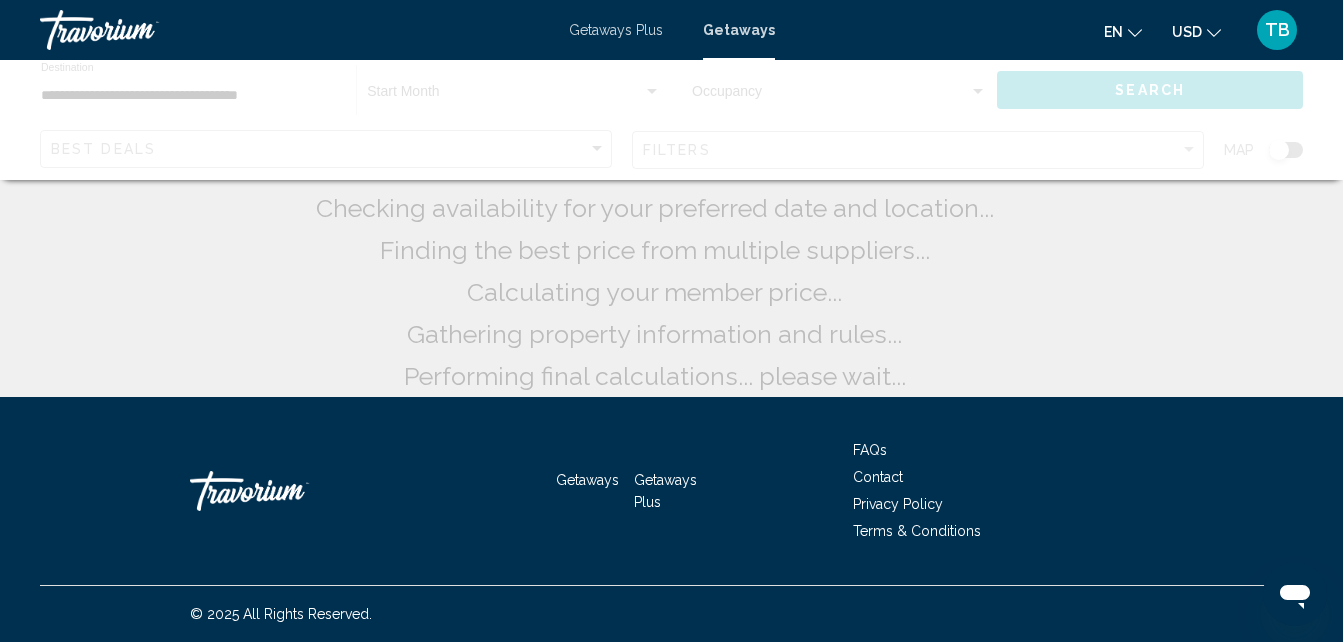 scroll, scrollTop: 0, scrollLeft: 0, axis: both 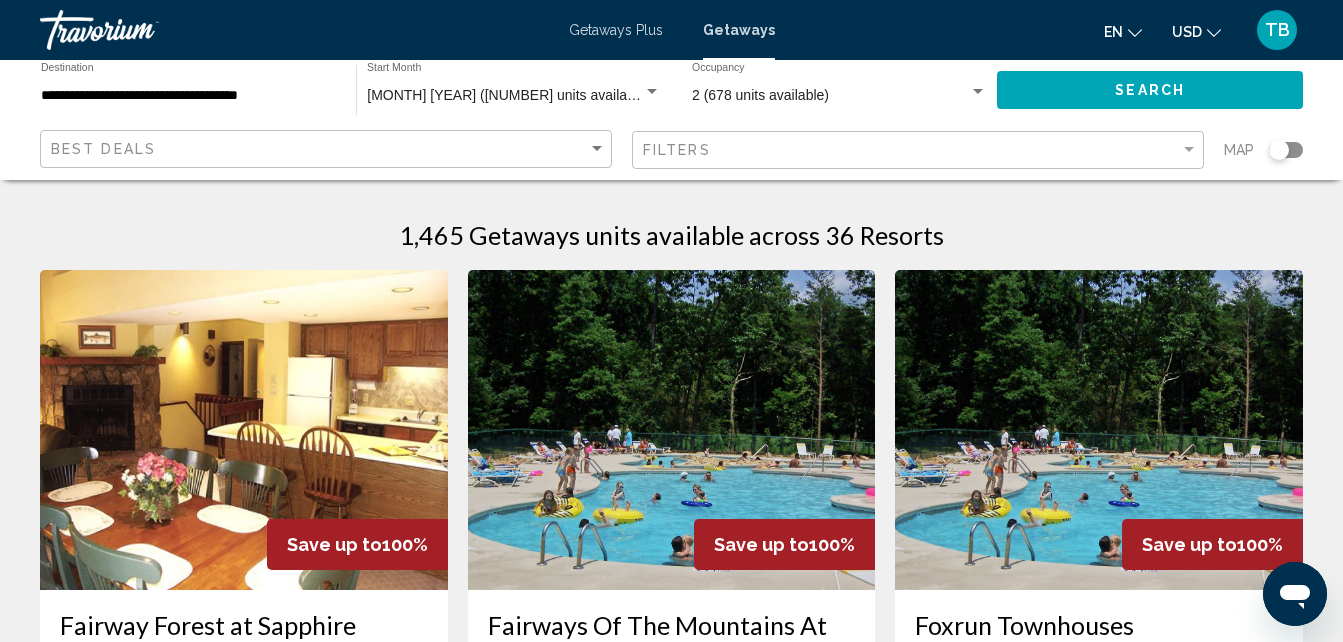 click on "Filters" 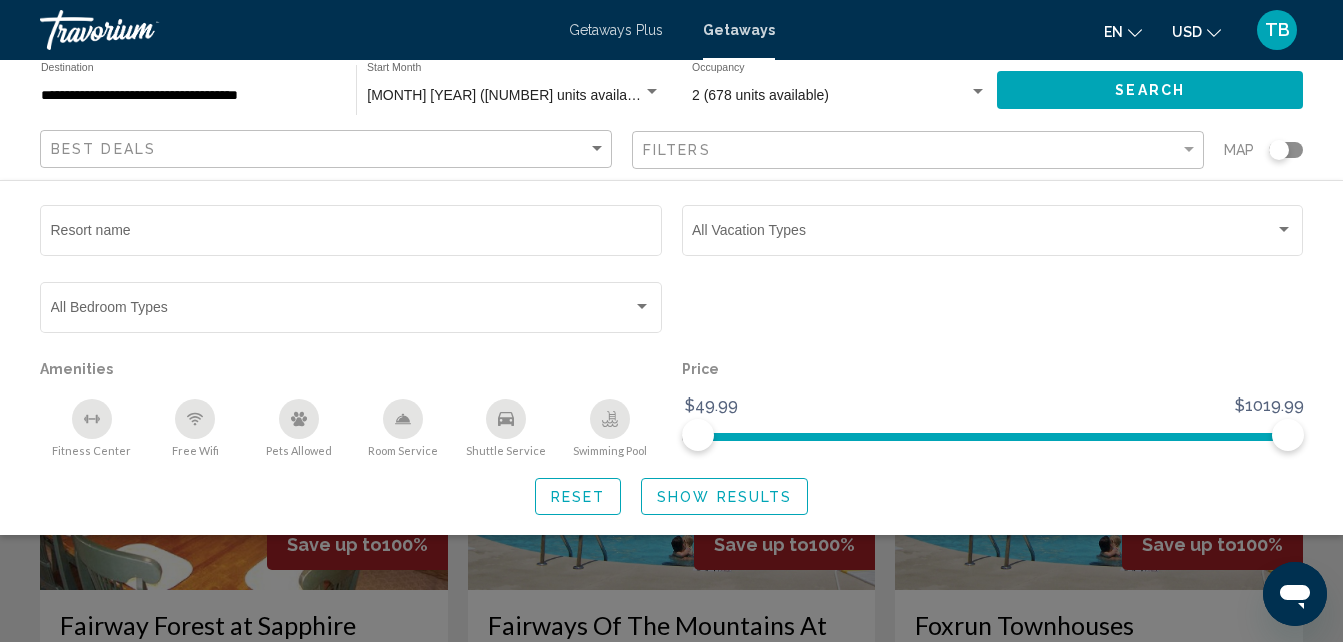 click on "Resort name Vacation Types All Vacation Types Bedroom Types All Bedroom Types Amenities
Fitness Center
Free Wifi
Pets Allowed
Room Service
Shuttle Service
Swimming Pool Price $49.99 $1019.99 $49.99 $1019.99 Reset Show Results" 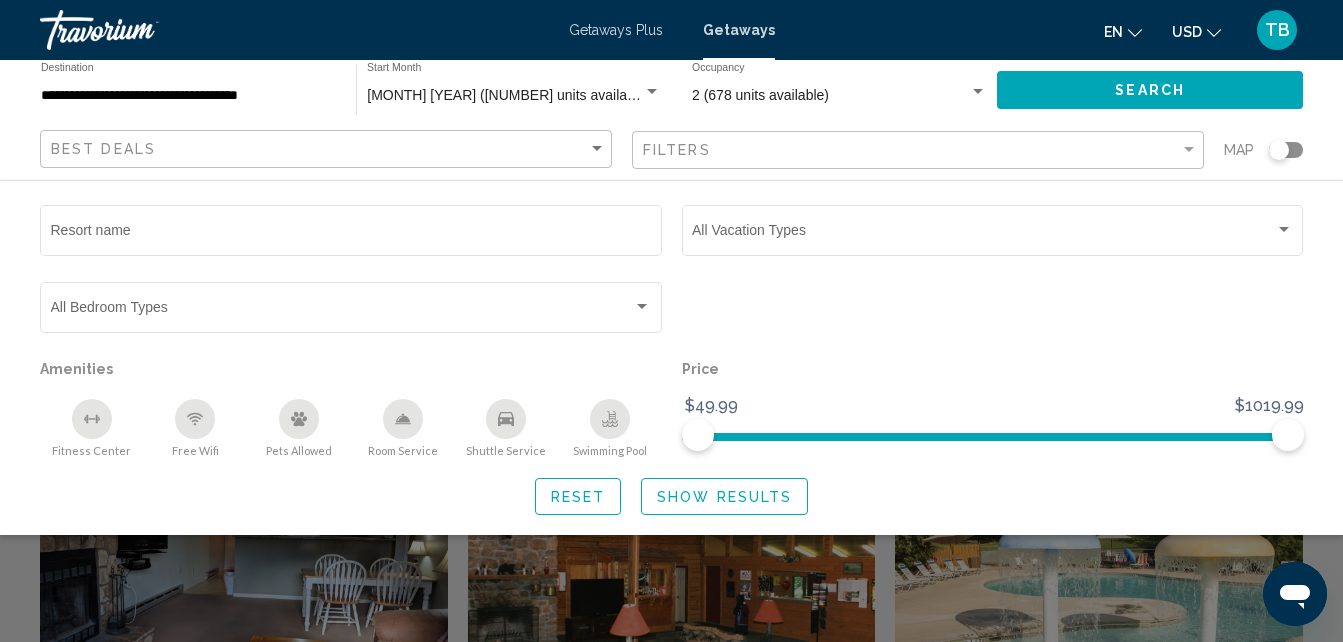 click on "Show Results" 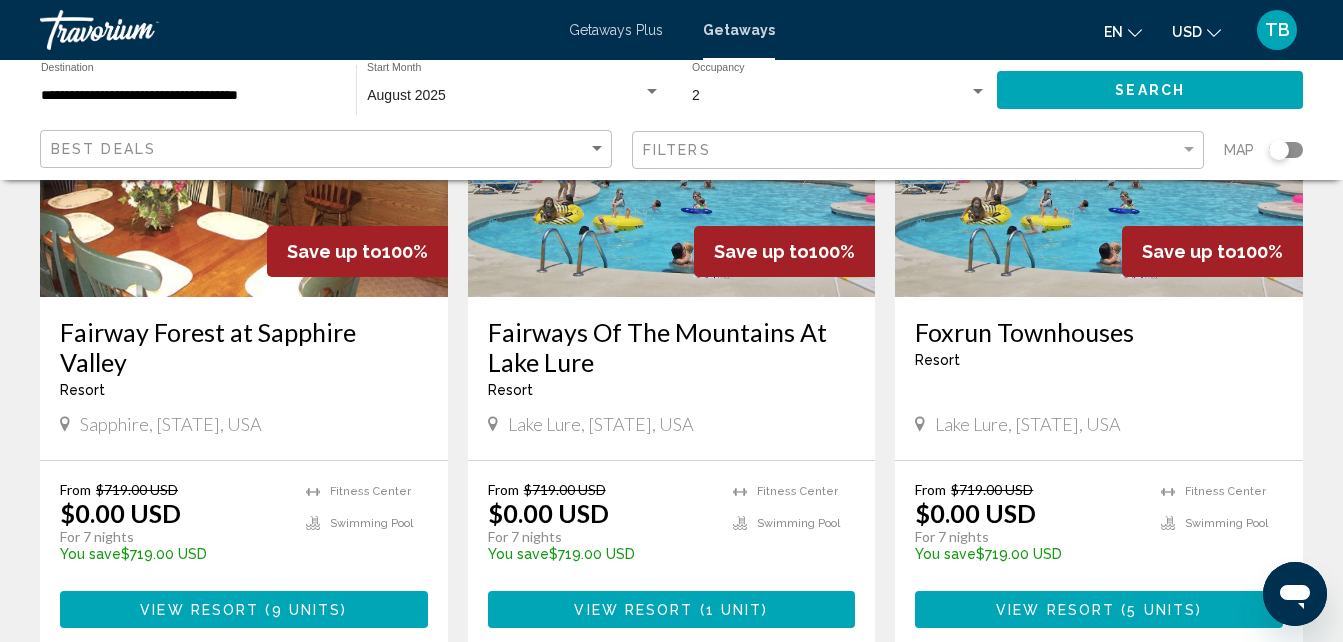 scroll, scrollTop: 306, scrollLeft: 0, axis: vertical 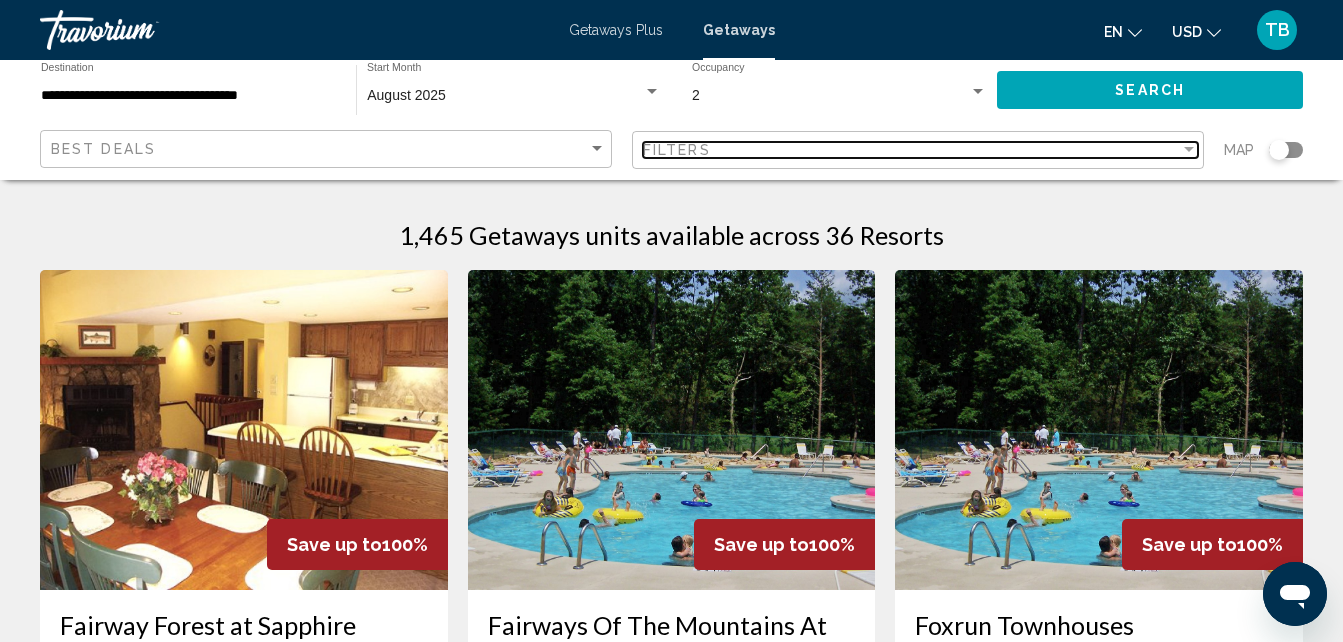 click at bounding box center [1189, 150] 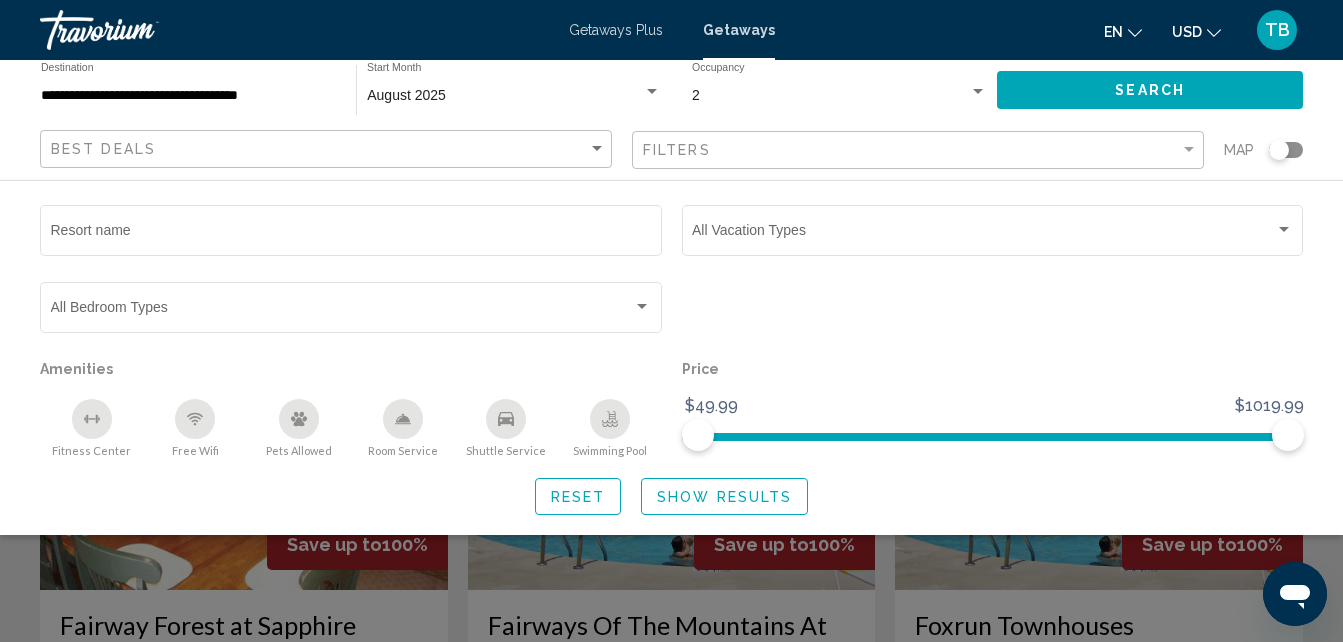click on "Getaways Plus" at bounding box center (616, 30) 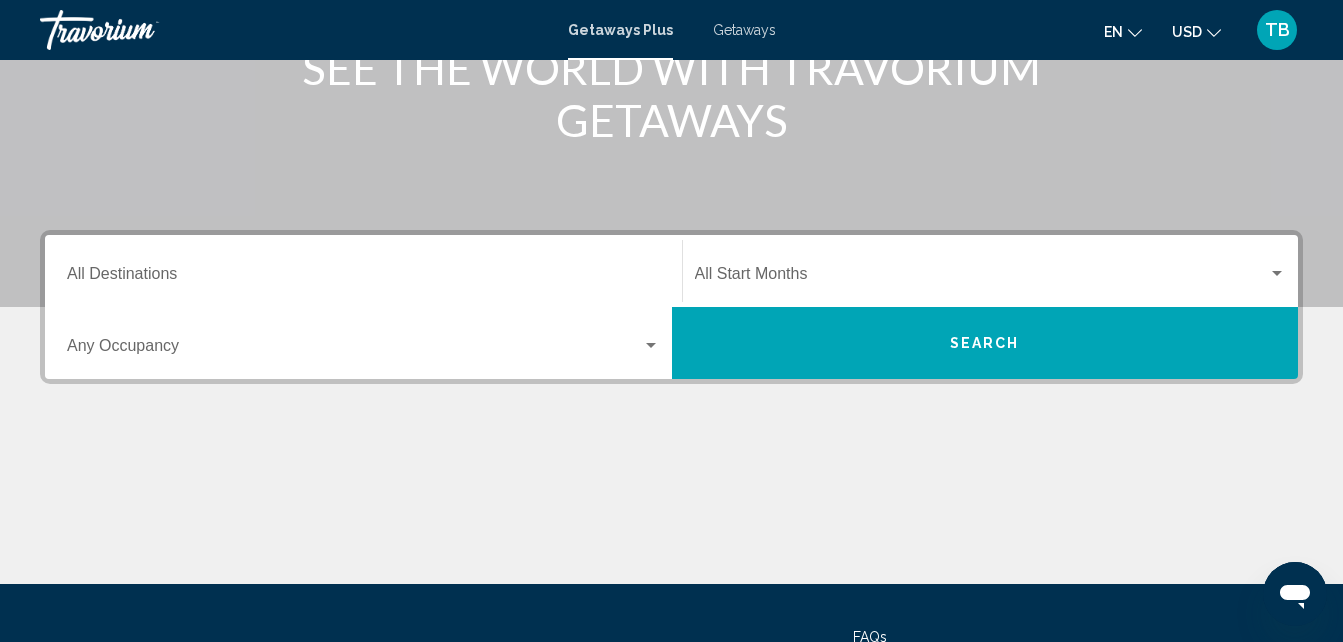 scroll, scrollTop: 307, scrollLeft: 0, axis: vertical 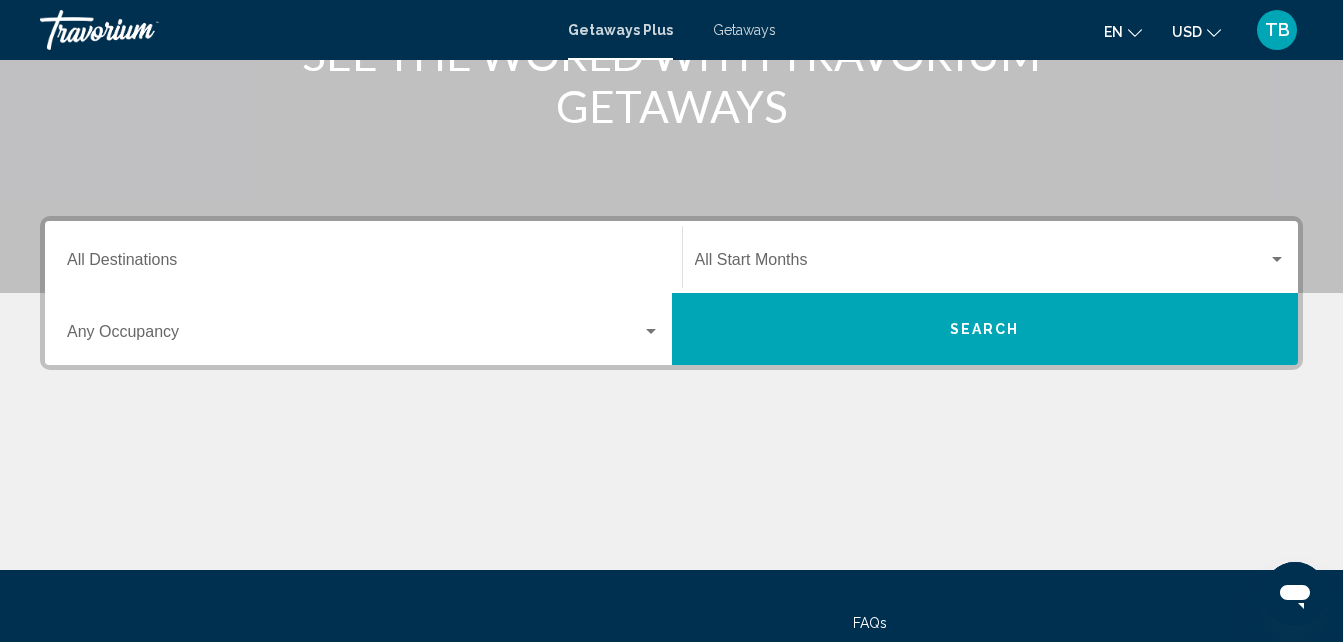 click on "Destination All Destinations" at bounding box center (363, 257) 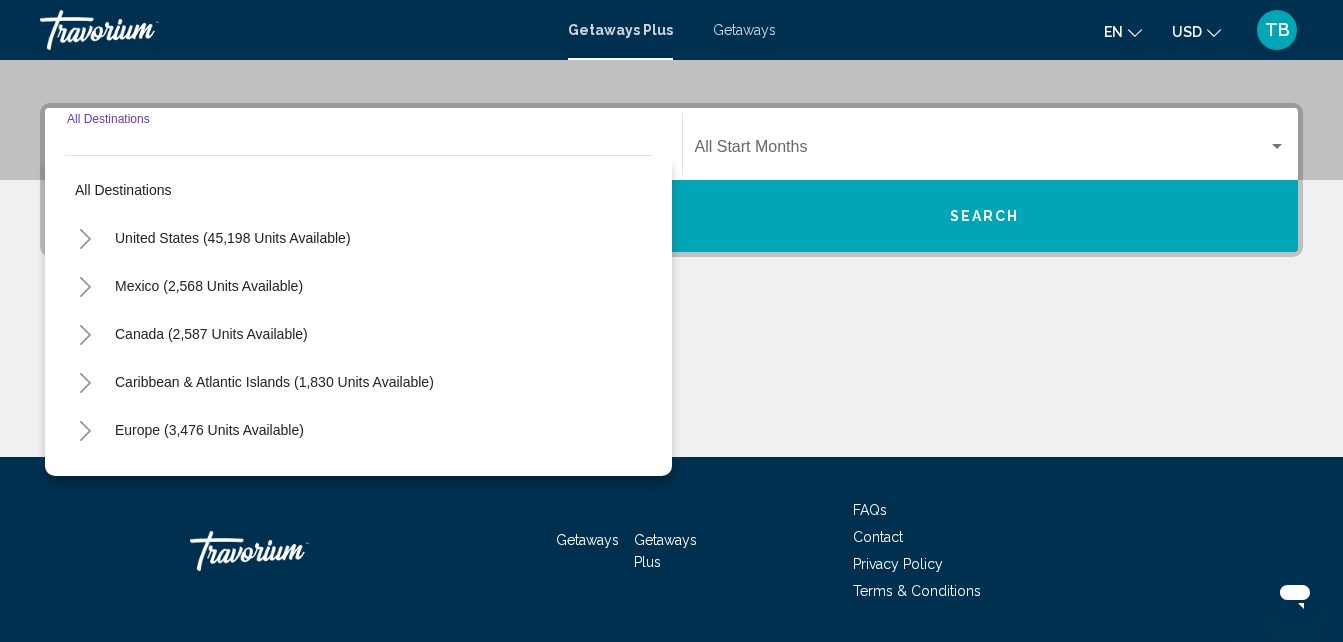 scroll, scrollTop: 458, scrollLeft: 0, axis: vertical 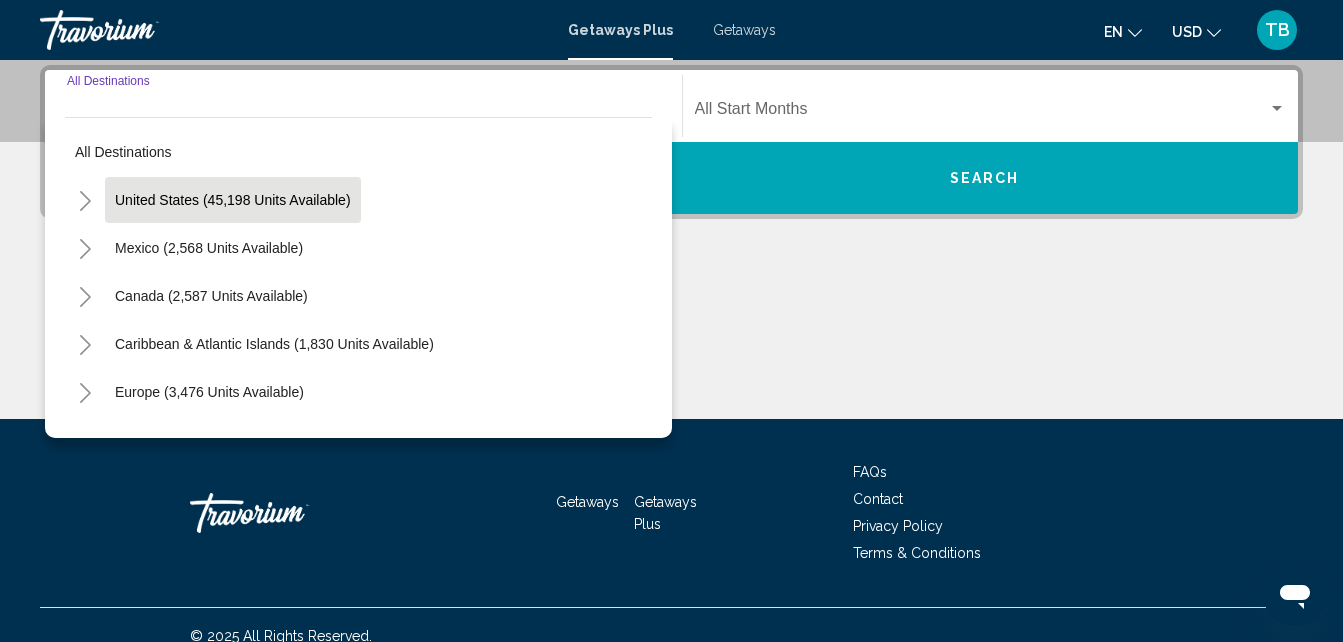 click on "United States (45,198 units available)" at bounding box center [209, 248] 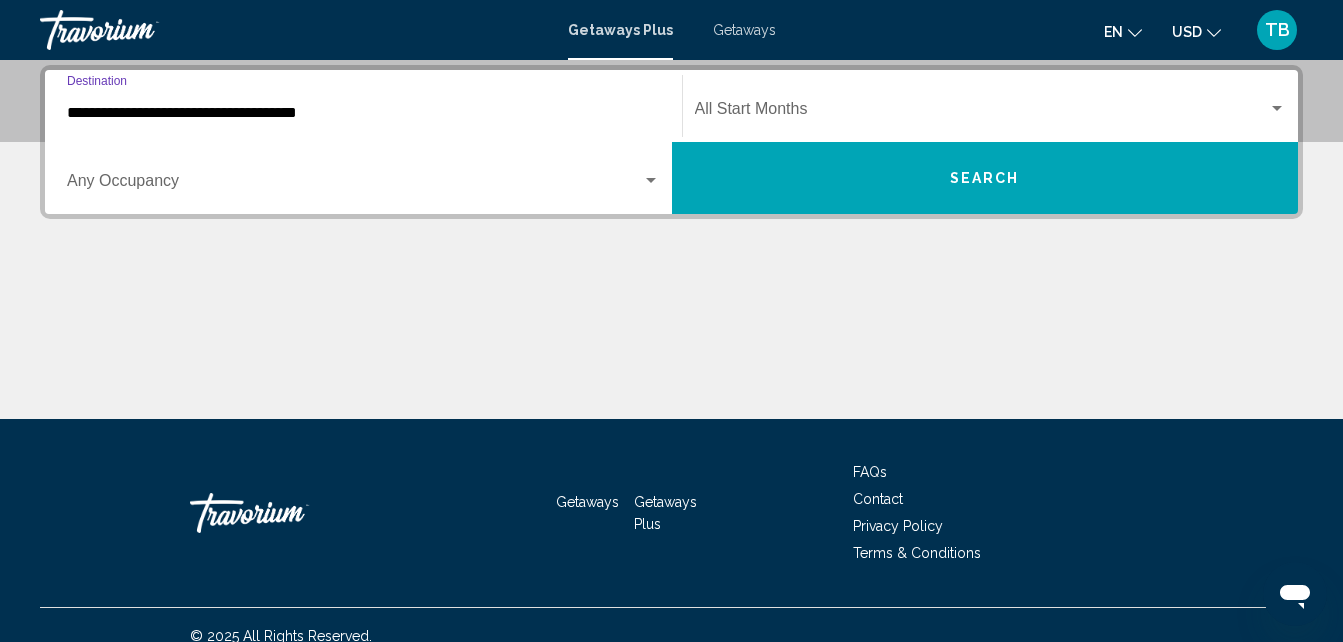 click on "**********" at bounding box center [363, 113] 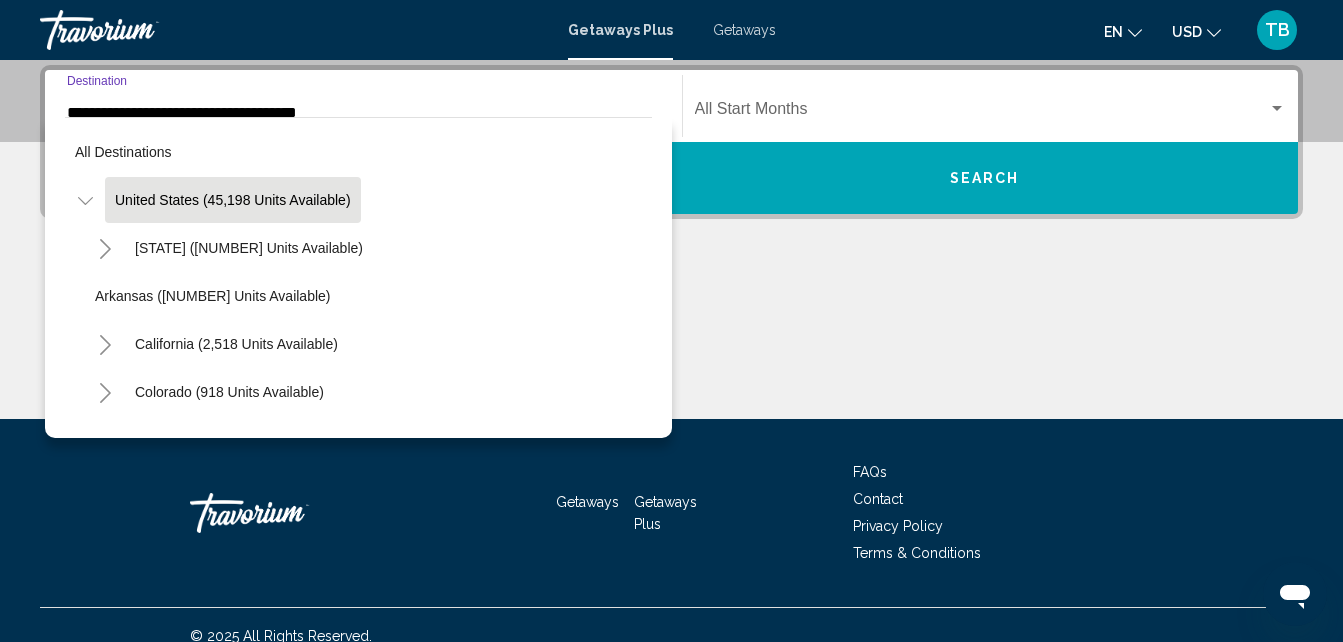 scroll, scrollTop: 337, scrollLeft: 0, axis: vertical 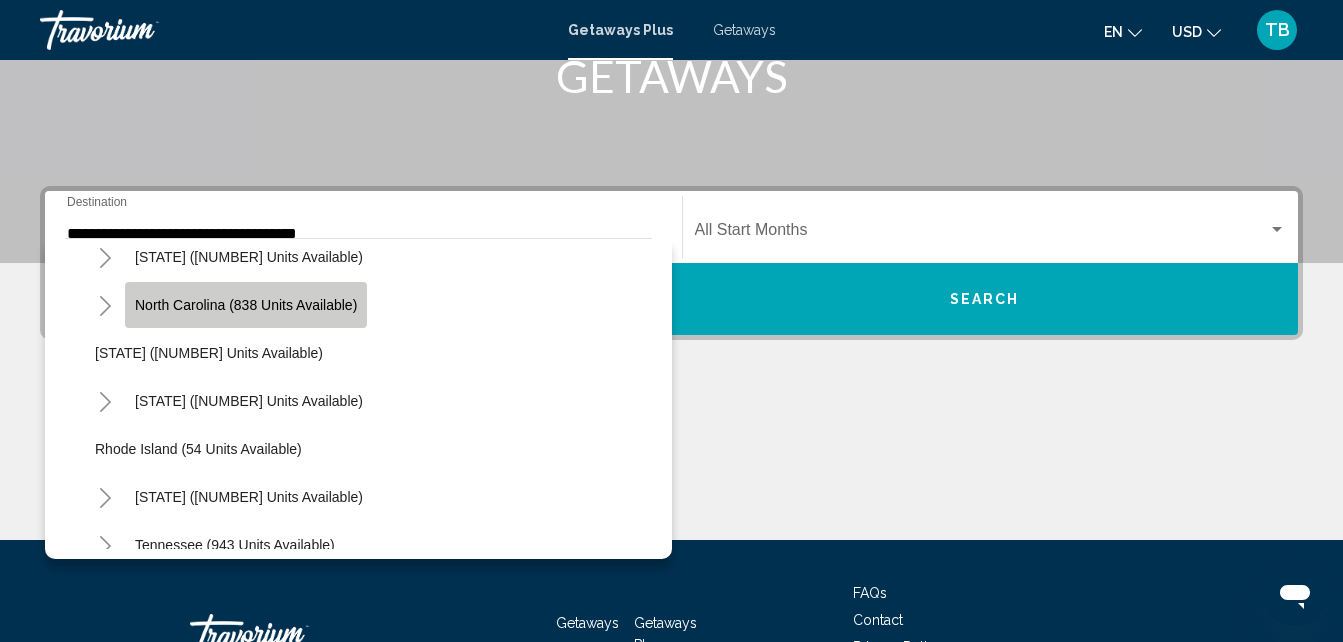 click on "North Carolina (838 units available)" 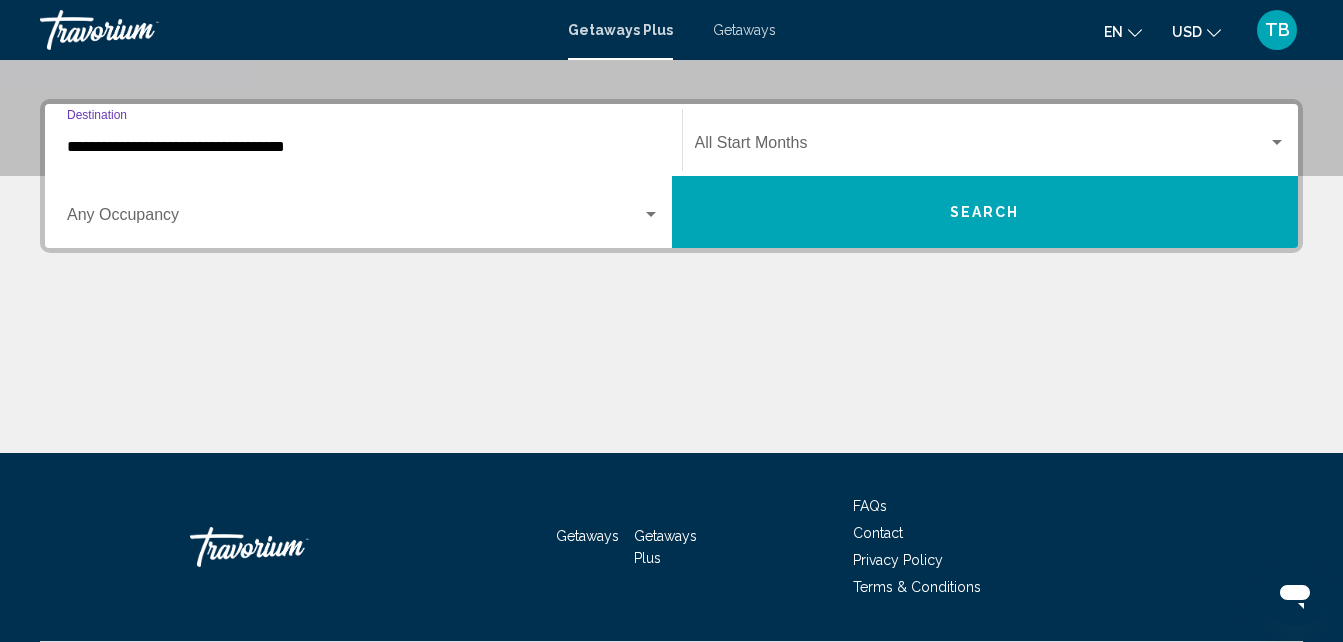 scroll, scrollTop: 458, scrollLeft: 0, axis: vertical 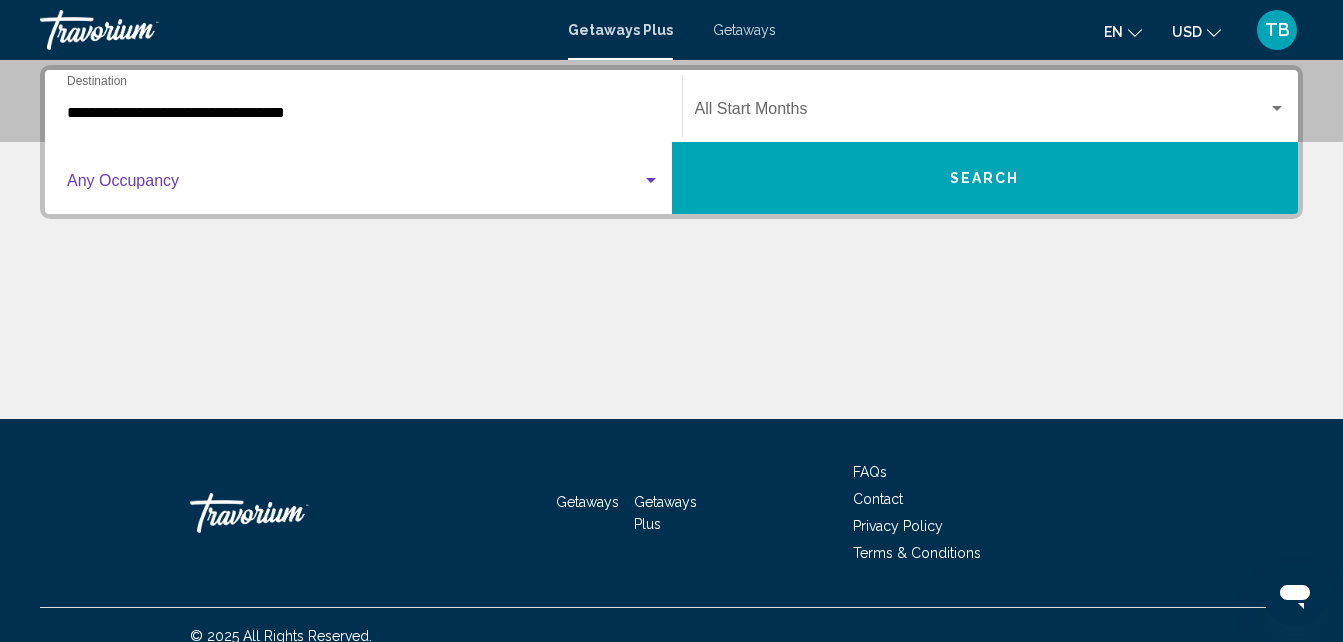click at bounding box center (354, 185) 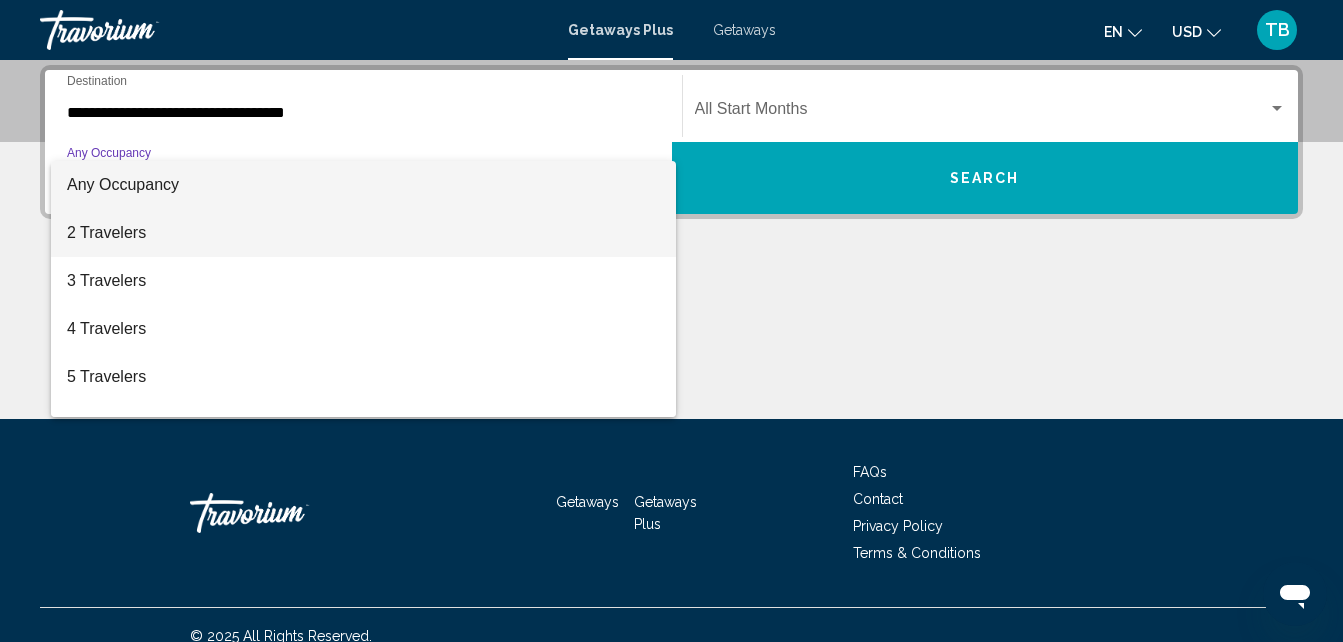 click on "2 Travelers" at bounding box center [363, 233] 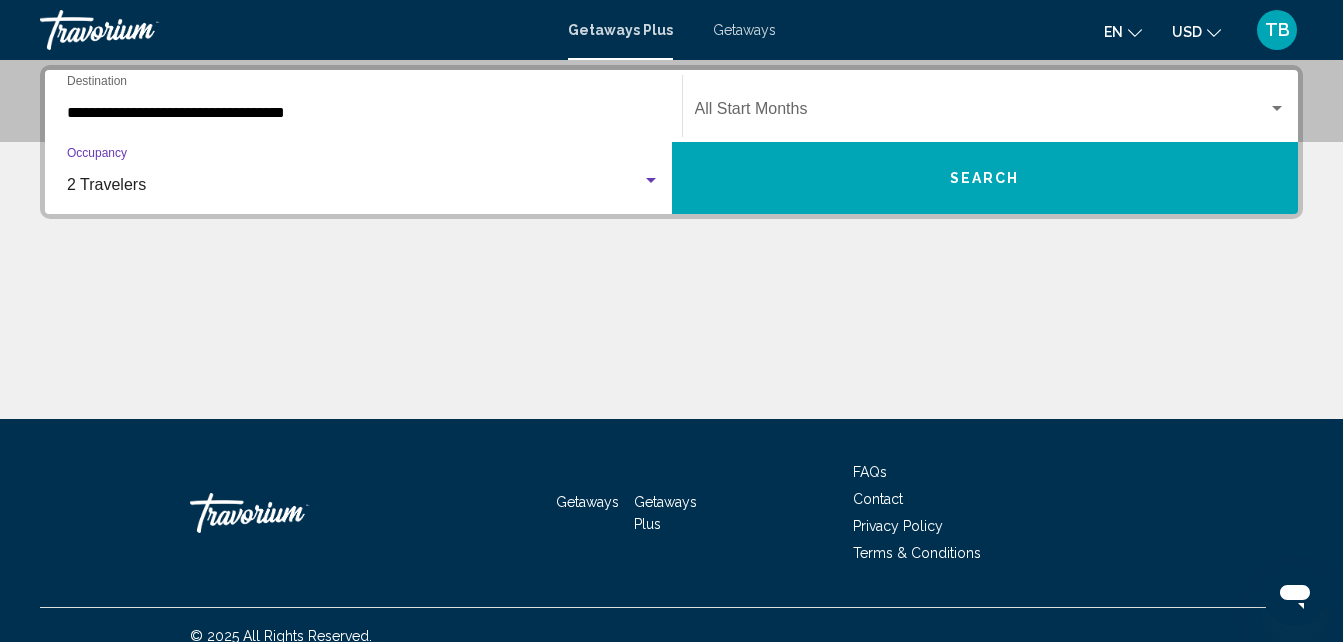 click at bounding box center [1277, 108] 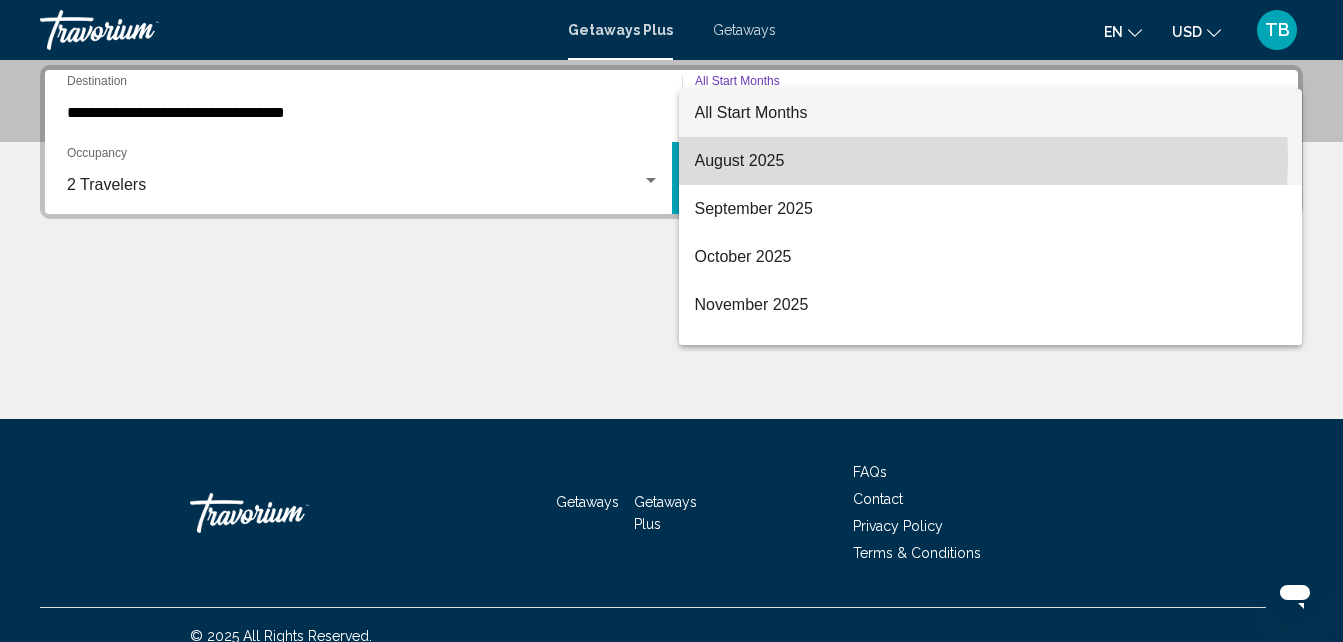 click on "August 2025" at bounding box center (991, 161) 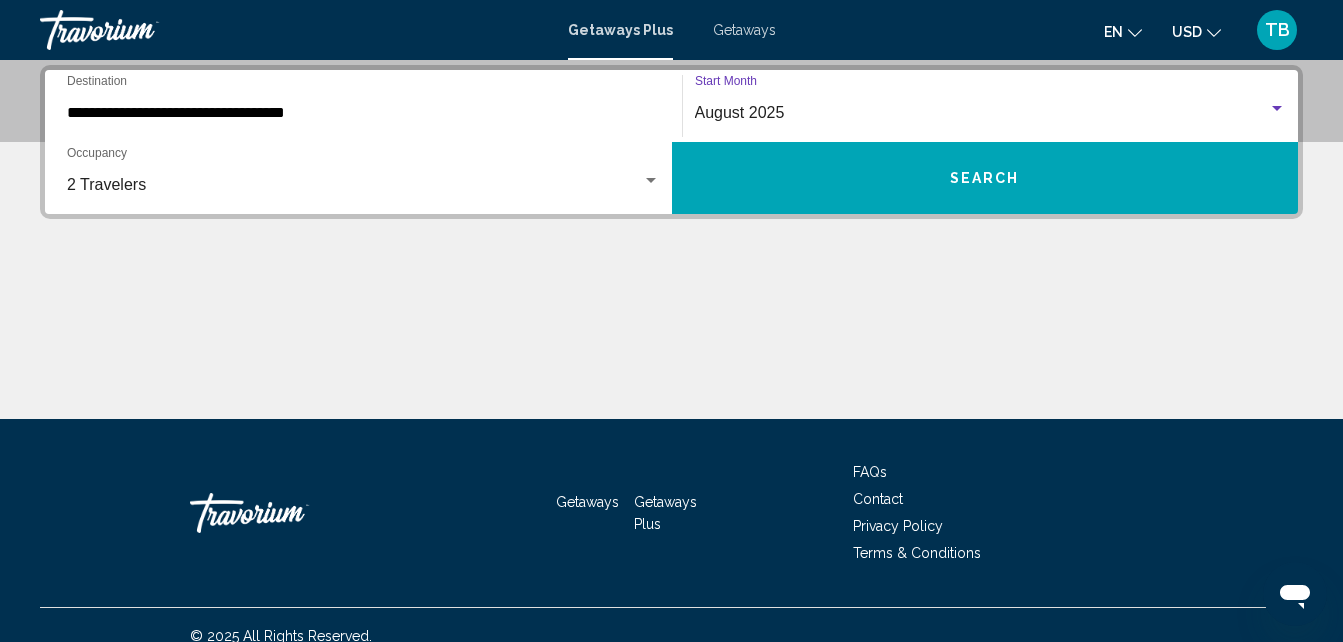 click on "Search" at bounding box center [985, 179] 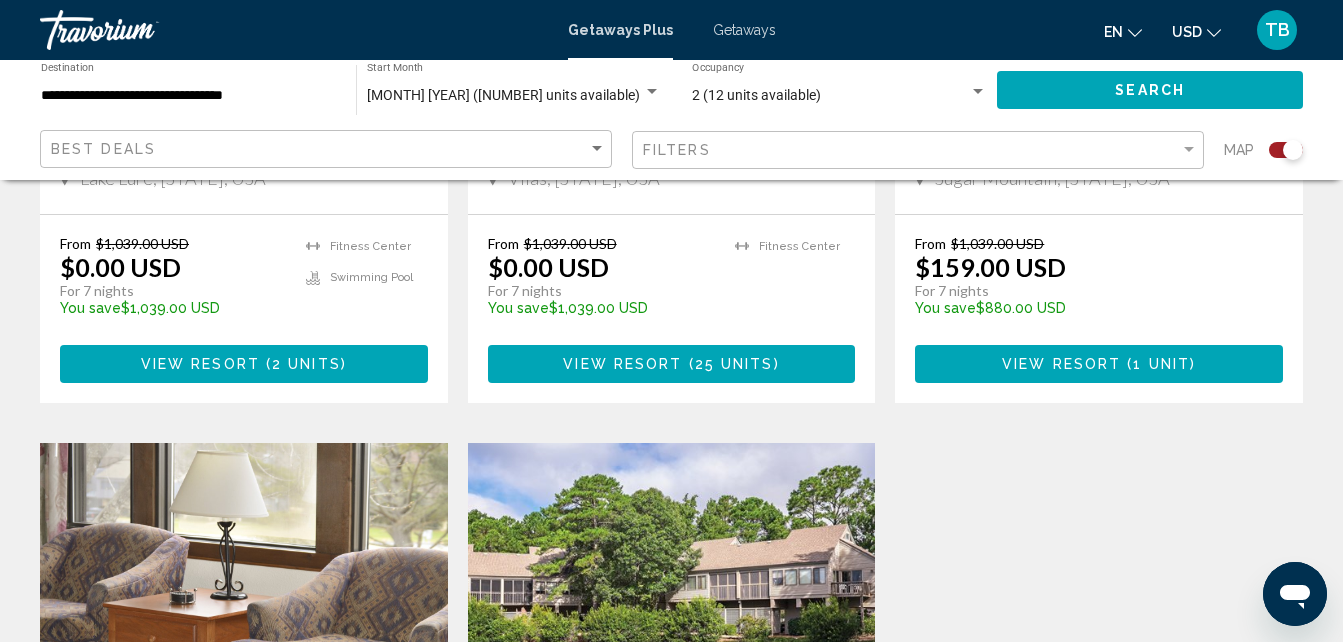 scroll, scrollTop: 1987, scrollLeft: 0, axis: vertical 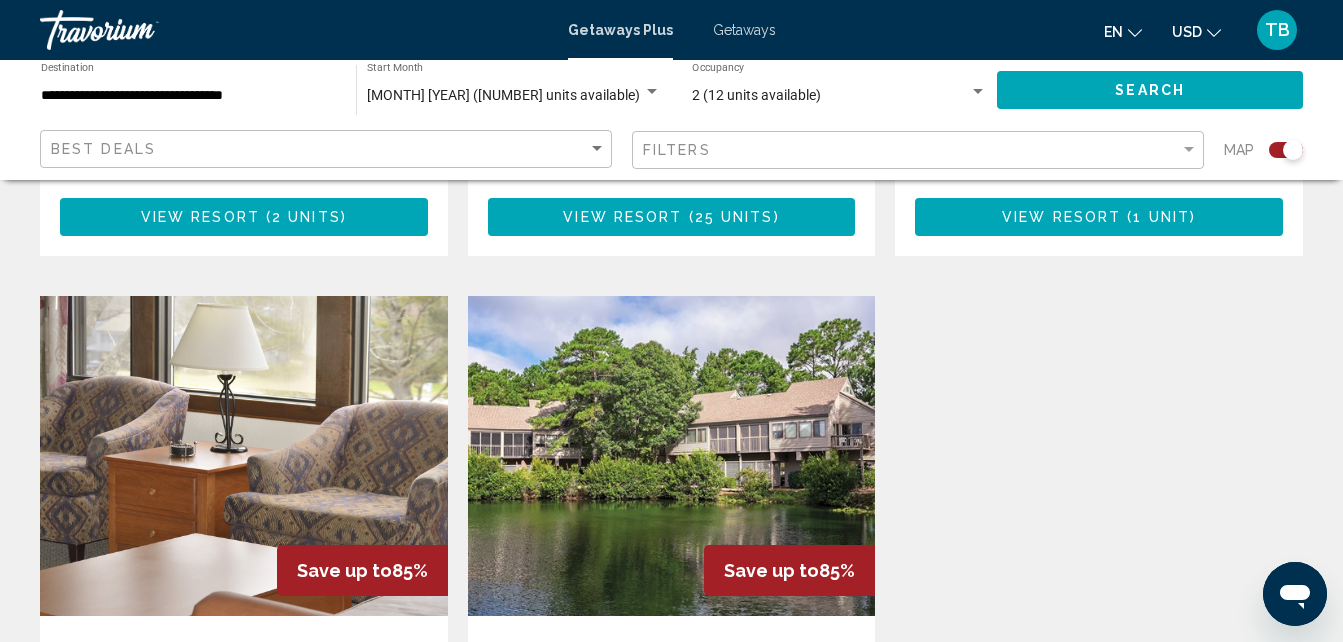 click on "Getaways Plus  Getaways en
English Español Français Italiano Português русский USD
USD ($) MXN (Mex$) CAD (Can$) GBP (£) EUR (€) AUD (A$) NZD (NZ$) CNY (CN¥) TB Login" at bounding box center [671, 30] 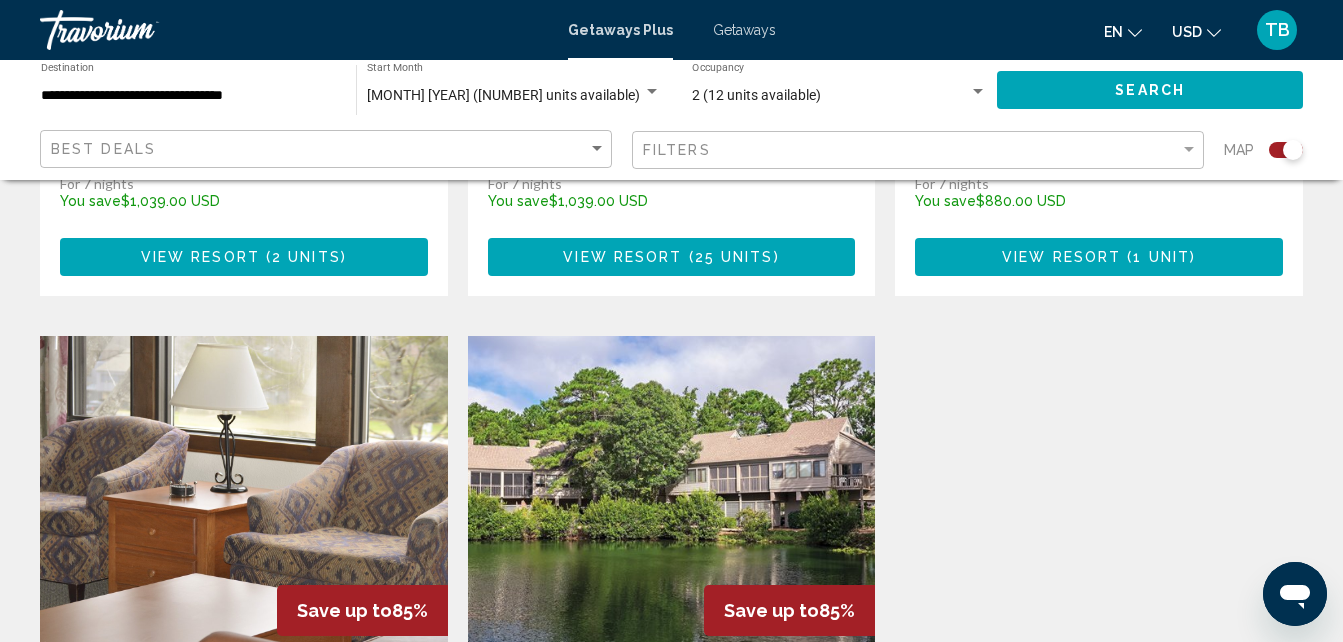 scroll, scrollTop: 1907, scrollLeft: 0, axis: vertical 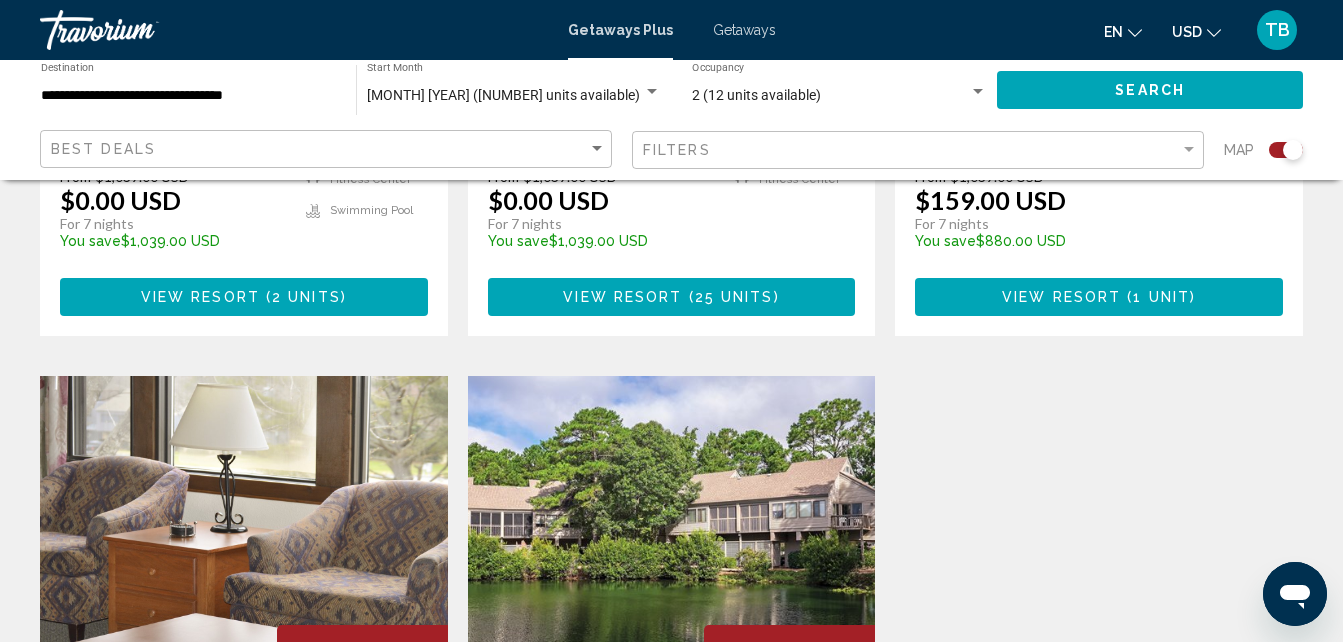 click 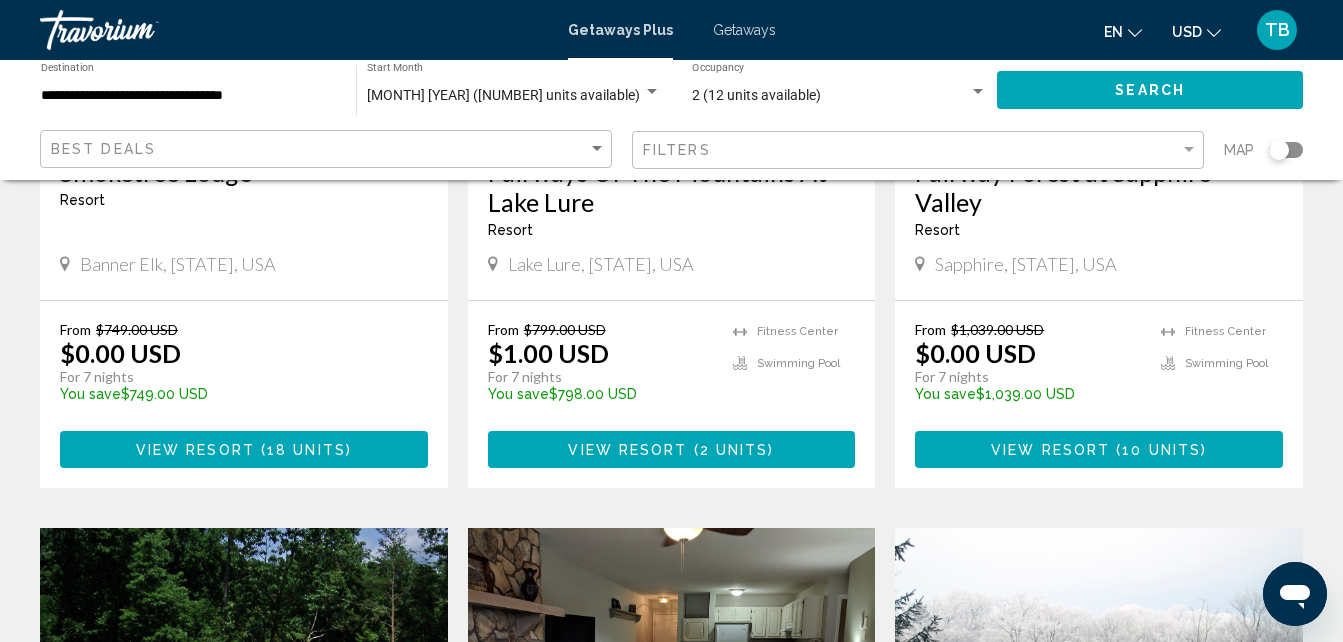 scroll, scrollTop: 401, scrollLeft: 0, axis: vertical 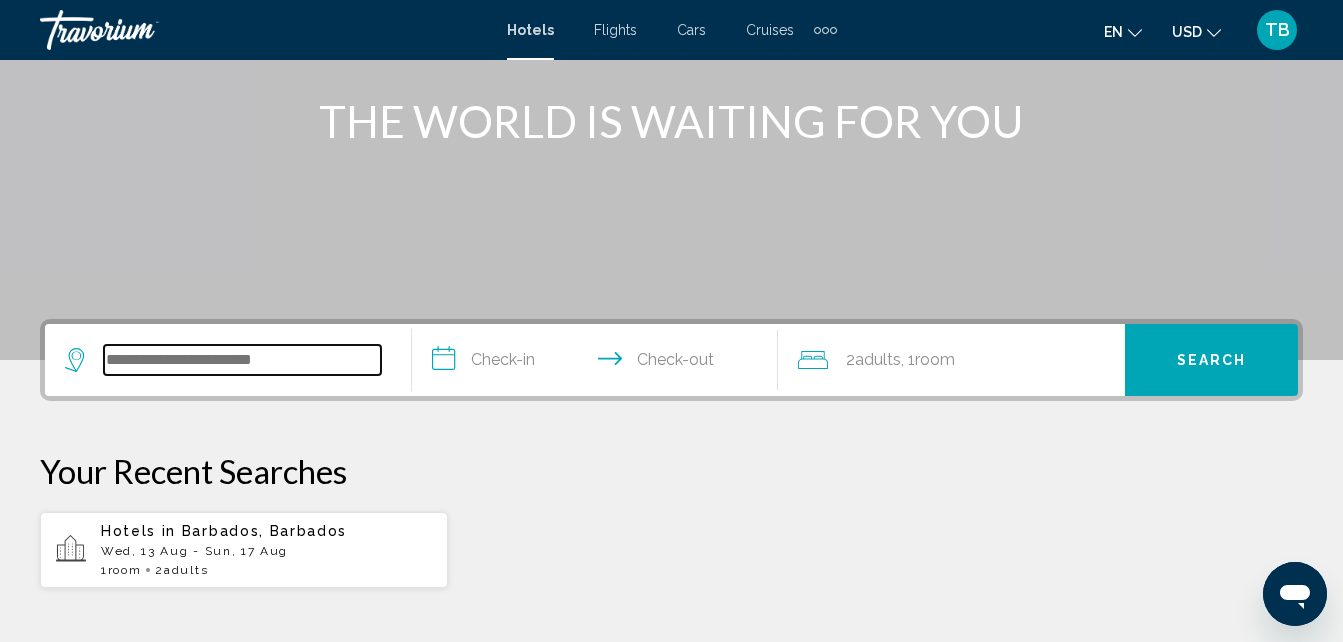 click at bounding box center (242, 360) 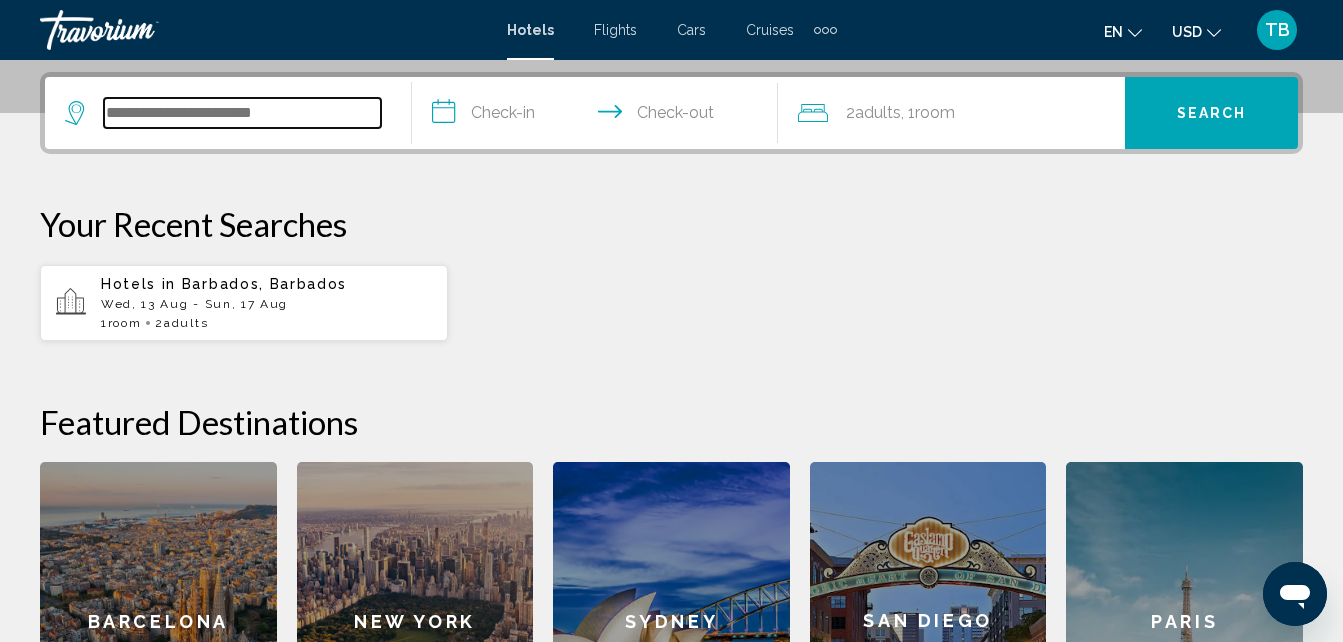scroll, scrollTop: 494, scrollLeft: 0, axis: vertical 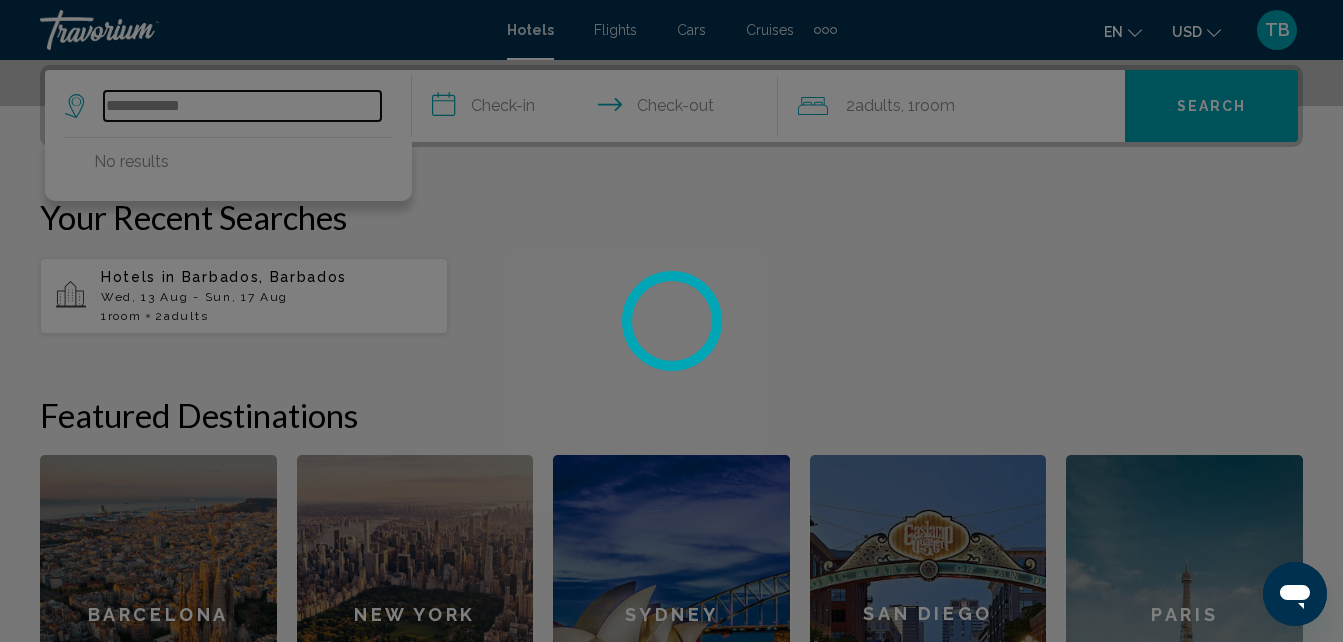 type on "**********" 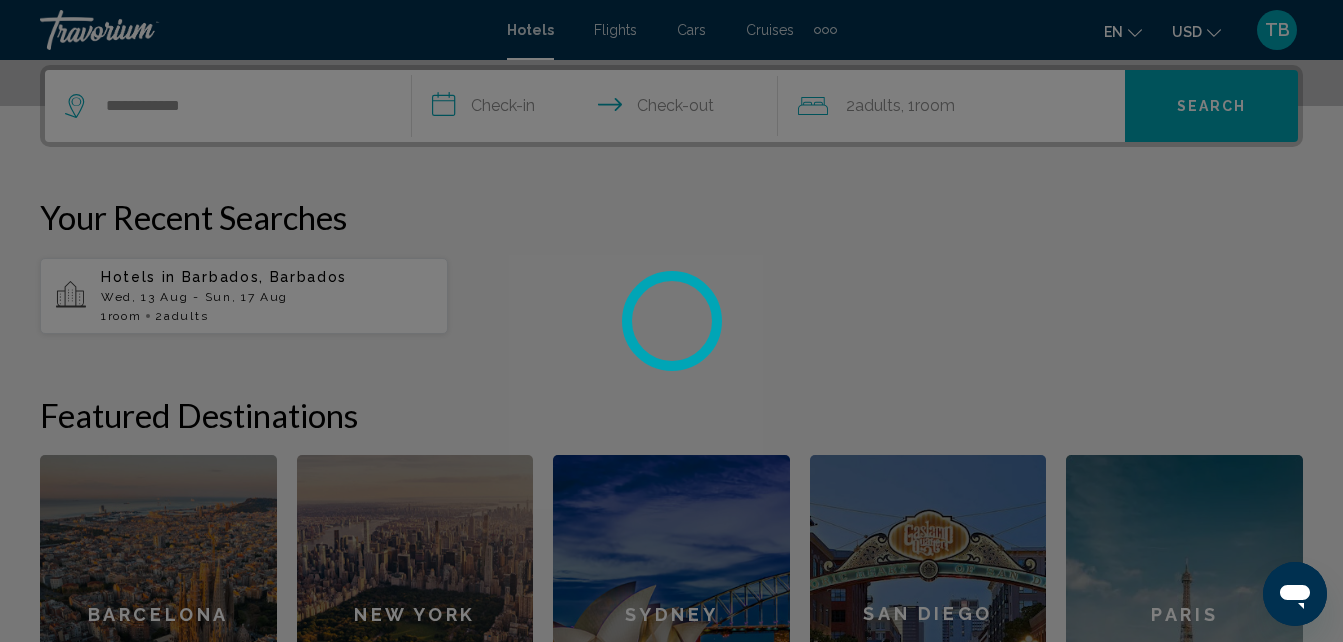 click at bounding box center (671, 321) 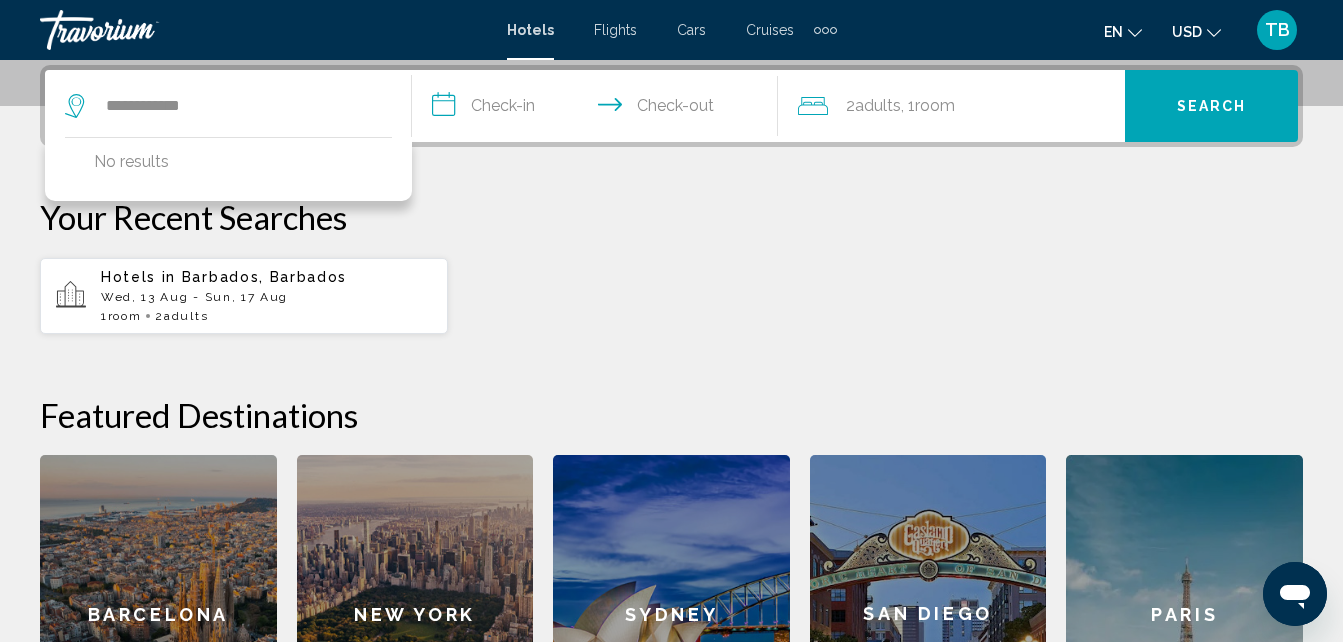 click on "**********" at bounding box center (599, 109) 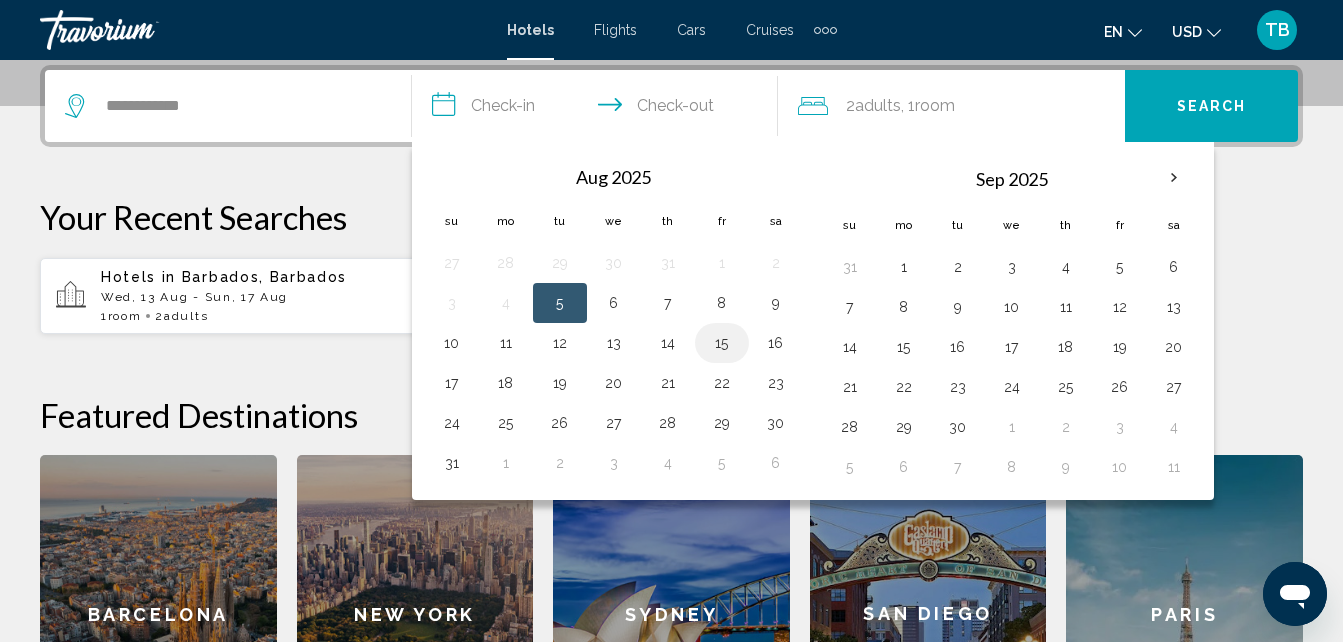 click on "15" at bounding box center [722, 343] 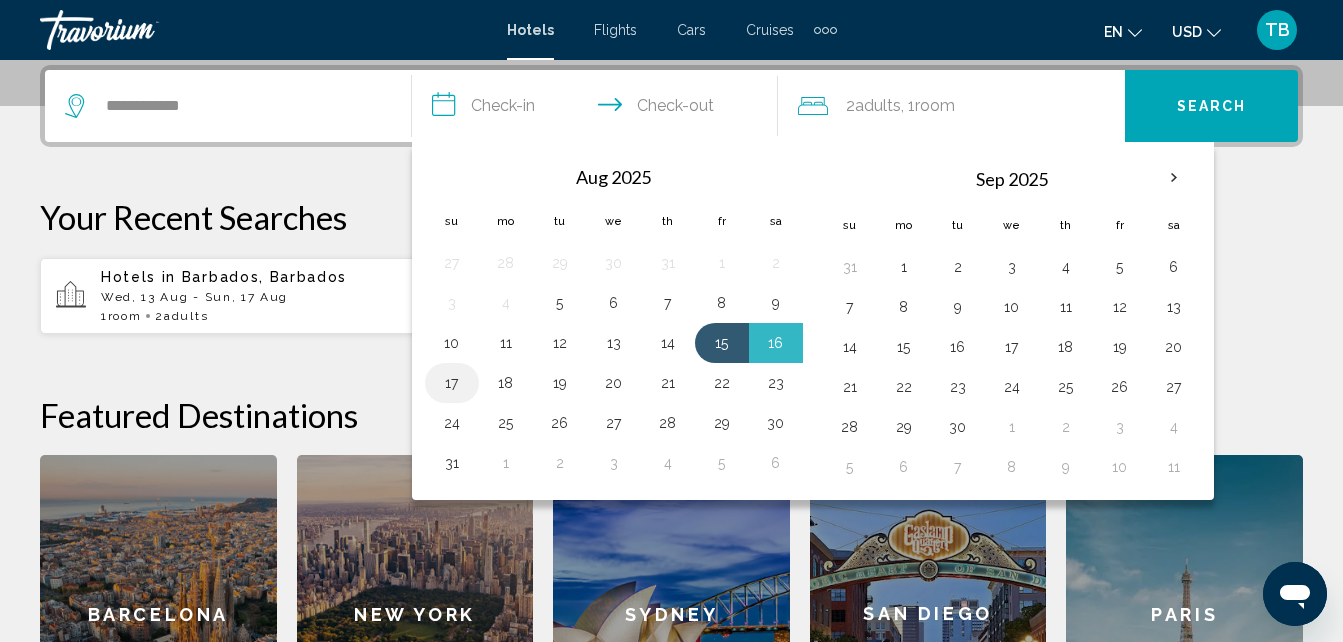 click on "17" at bounding box center [452, 383] 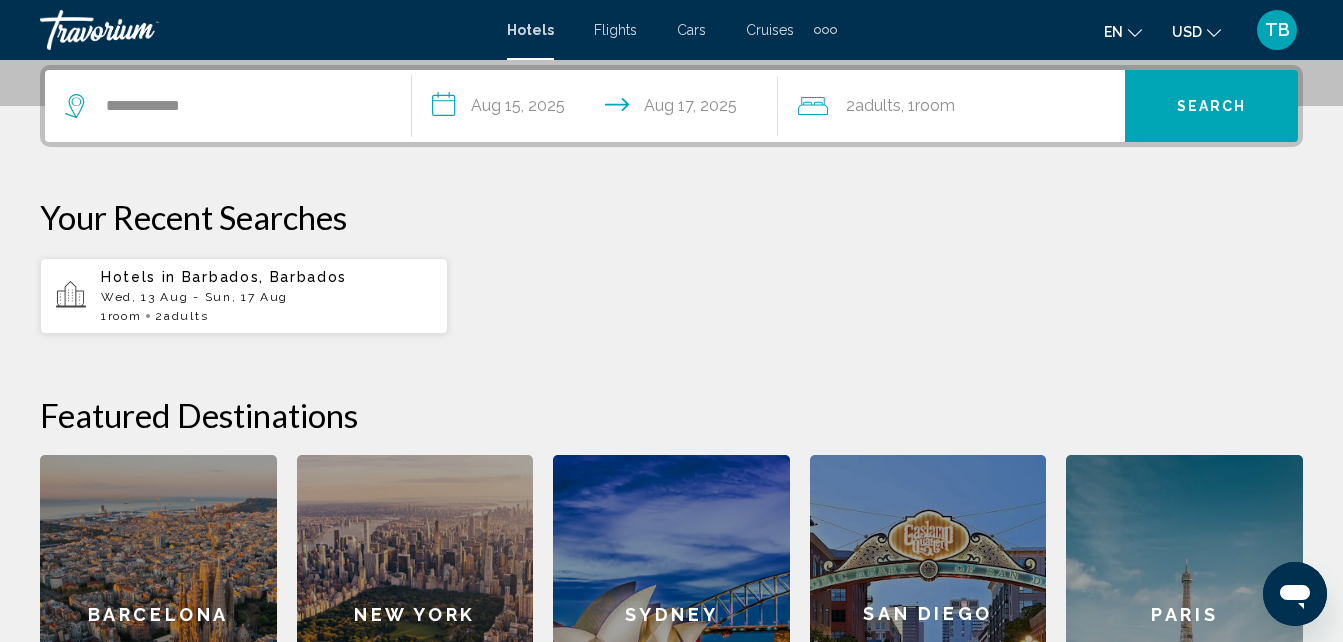 click on "Search" at bounding box center (1211, 106) 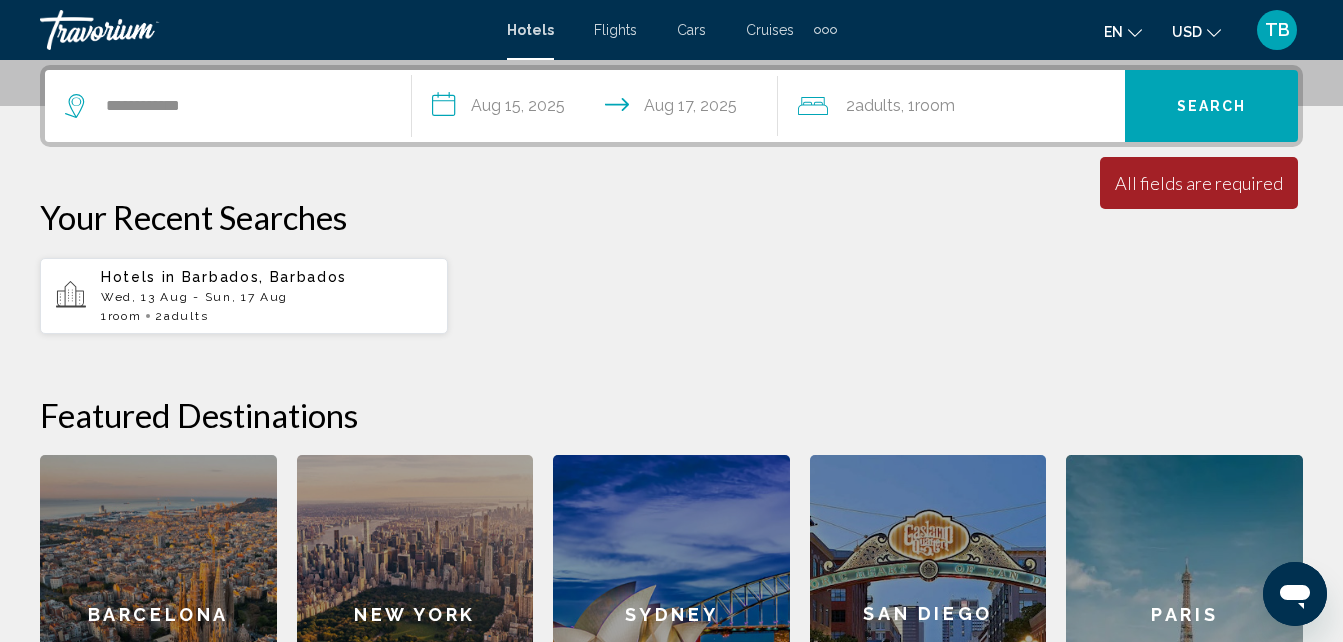click on "Search" at bounding box center [1212, 107] 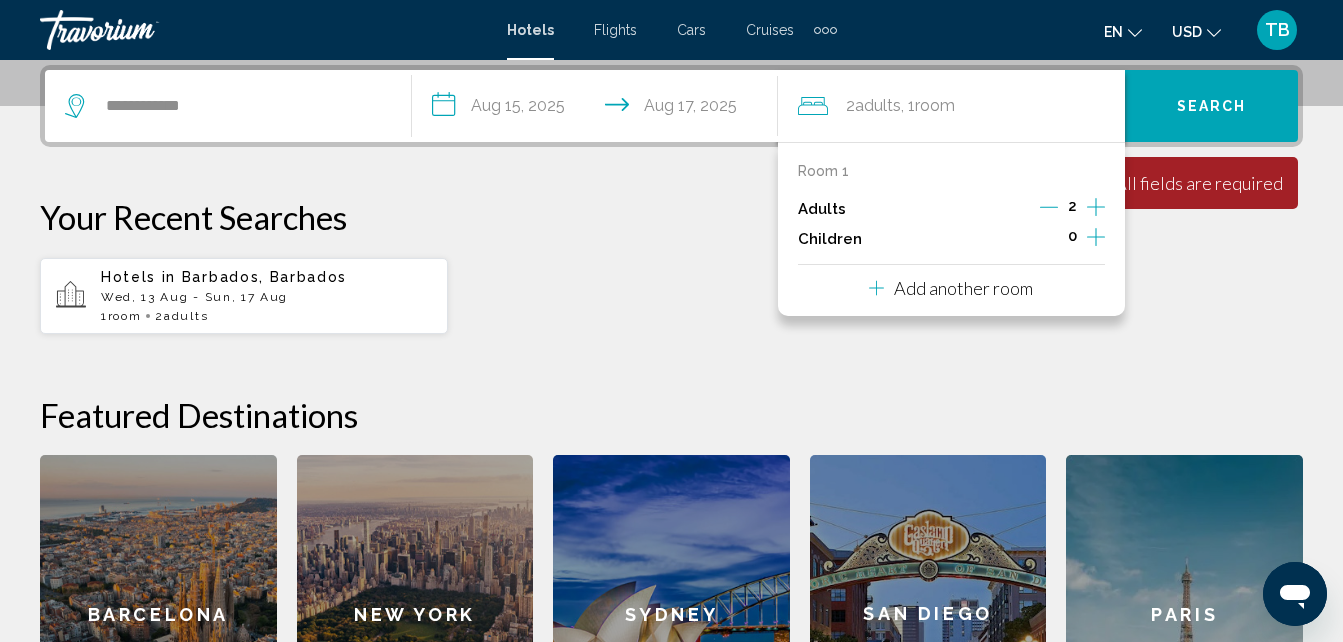 click on "Adults
2" at bounding box center (951, 209) 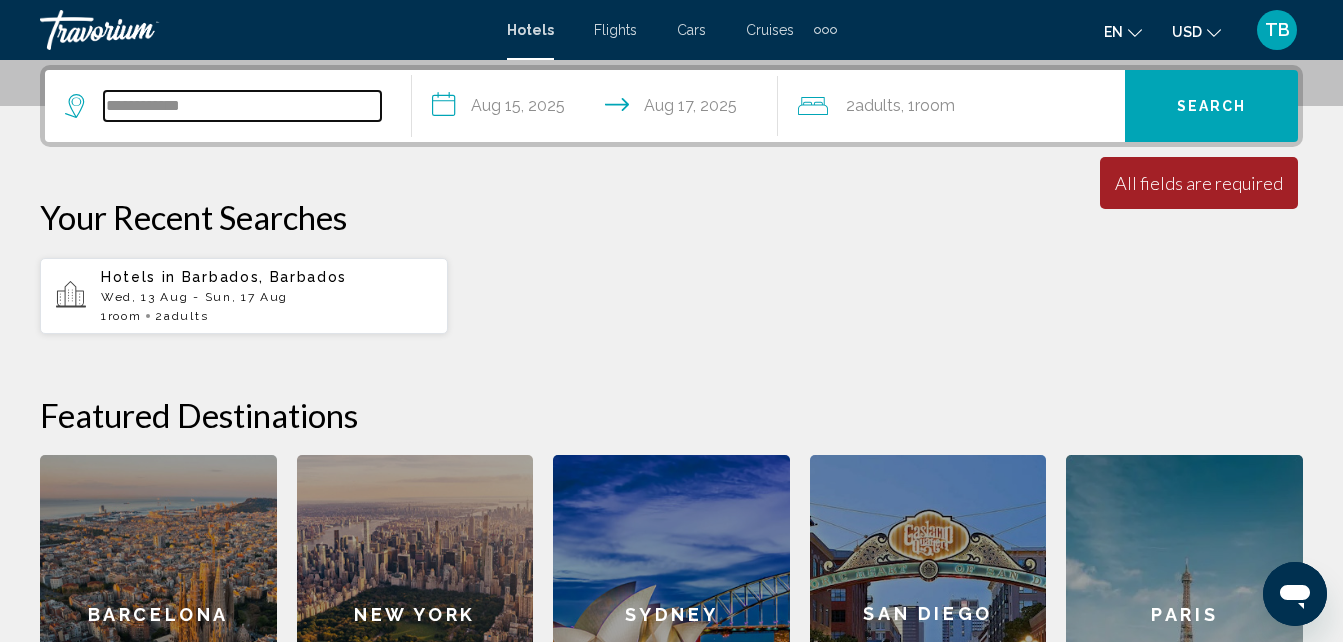 click on "**********" at bounding box center (242, 106) 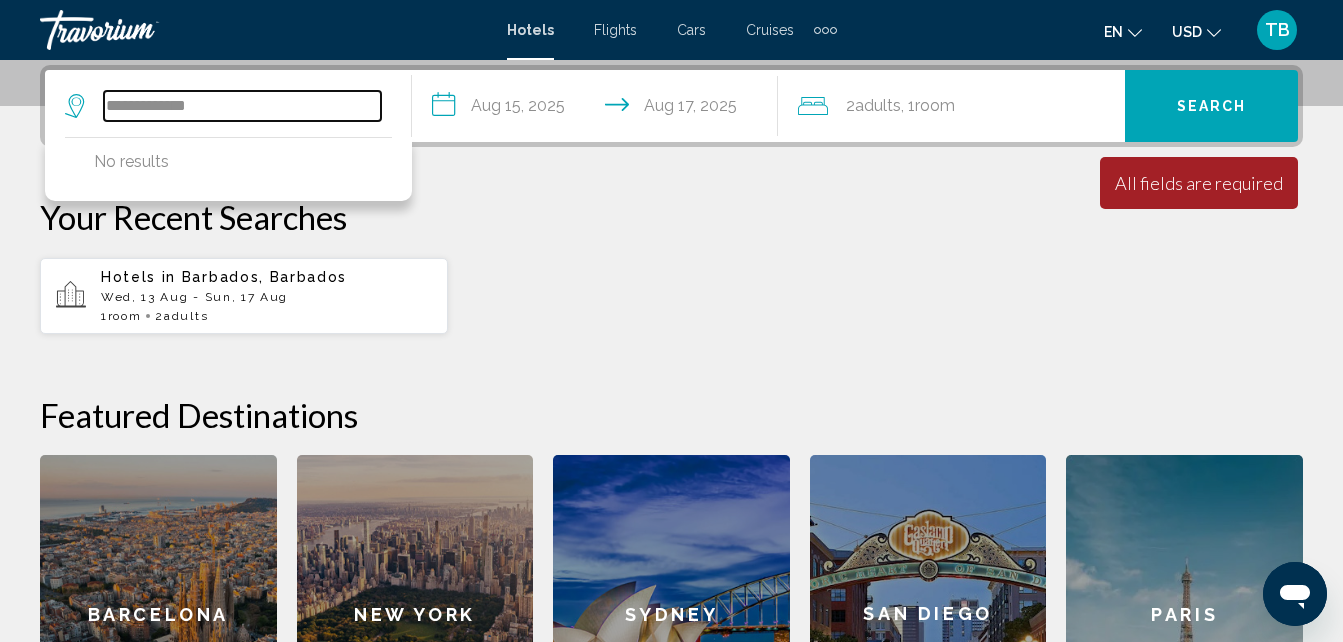 type on "**********" 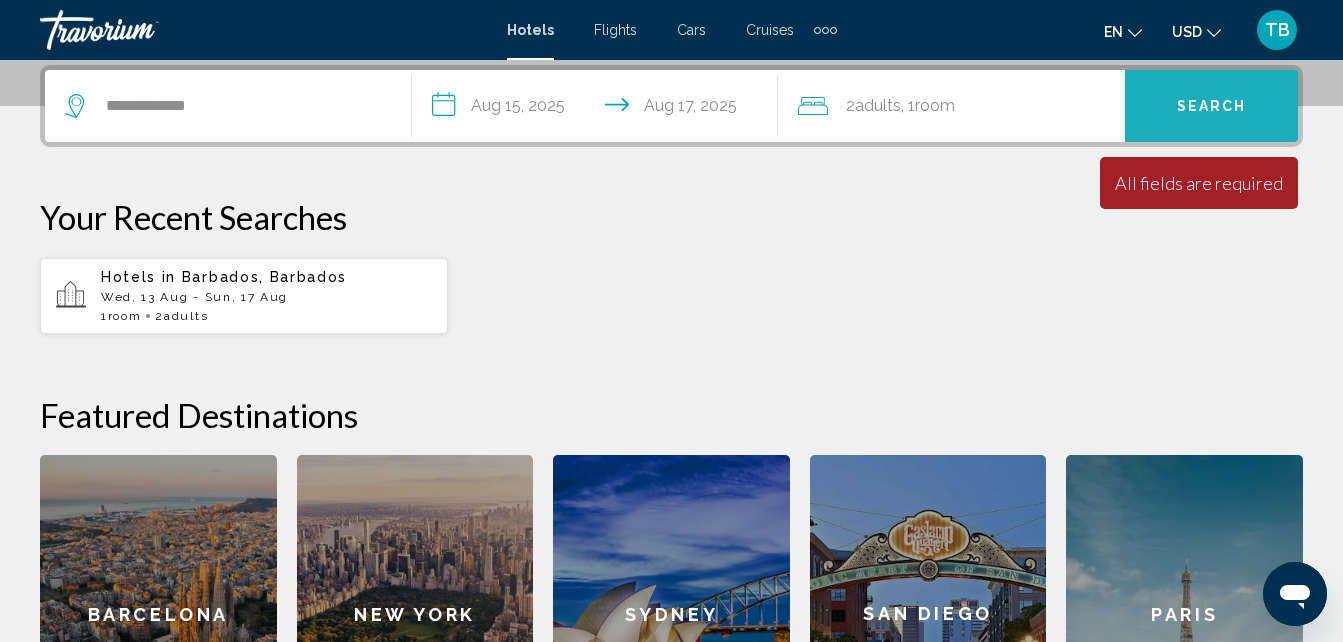 click on "Search" at bounding box center [1211, 106] 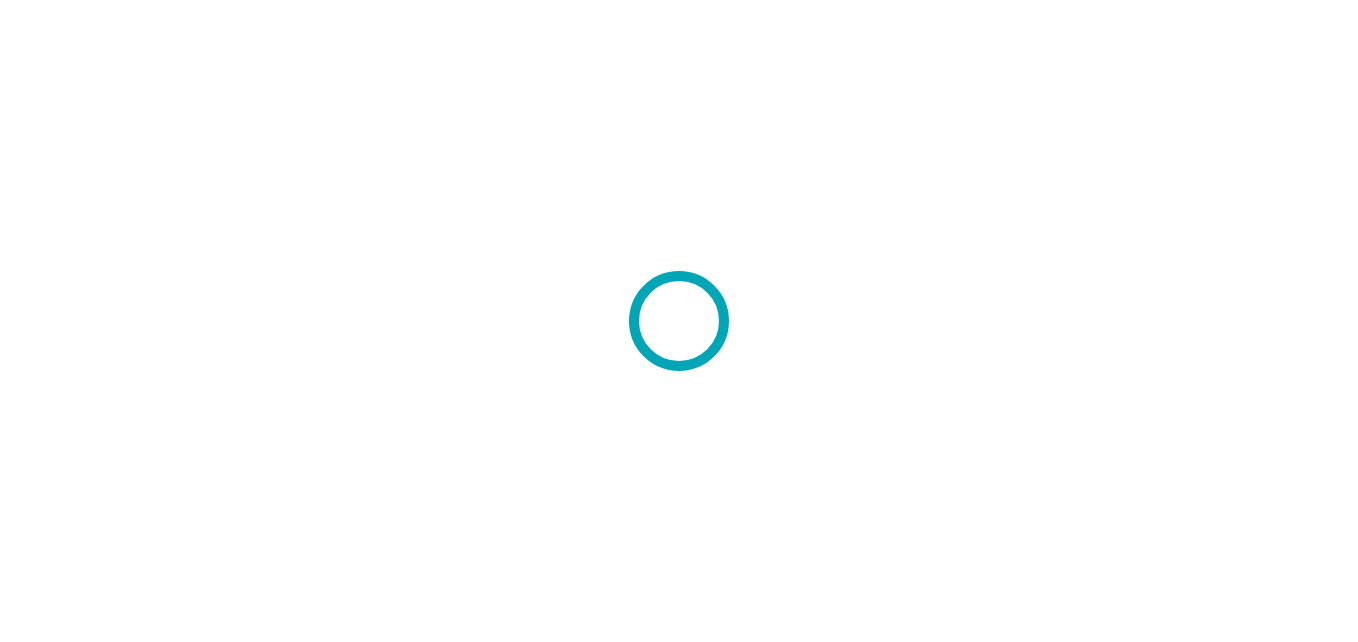 scroll, scrollTop: 0, scrollLeft: 0, axis: both 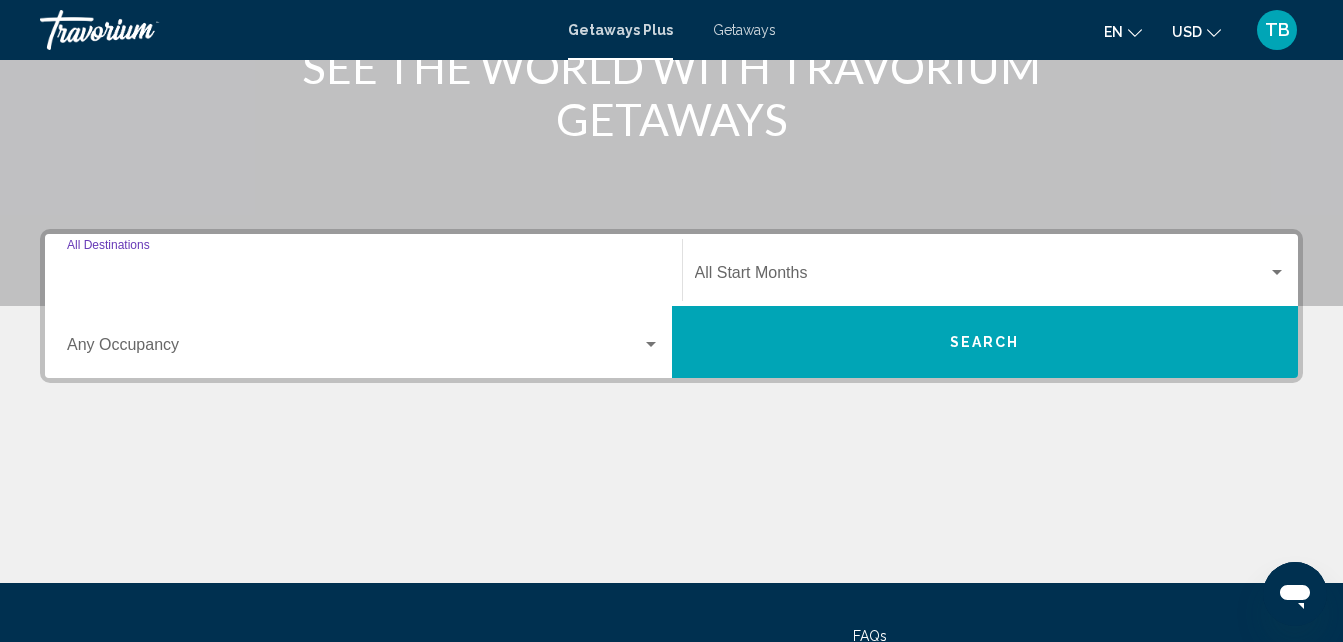 click on "Destination All Destinations" at bounding box center (363, 277) 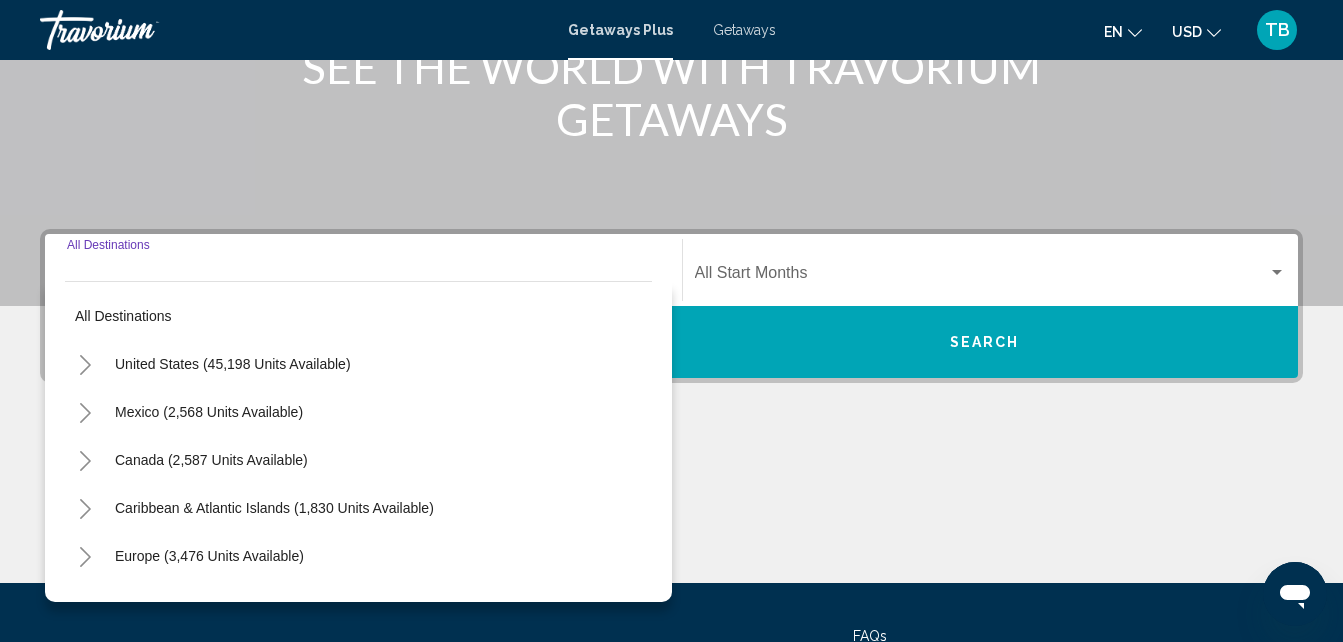 scroll, scrollTop: 458, scrollLeft: 0, axis: vertical 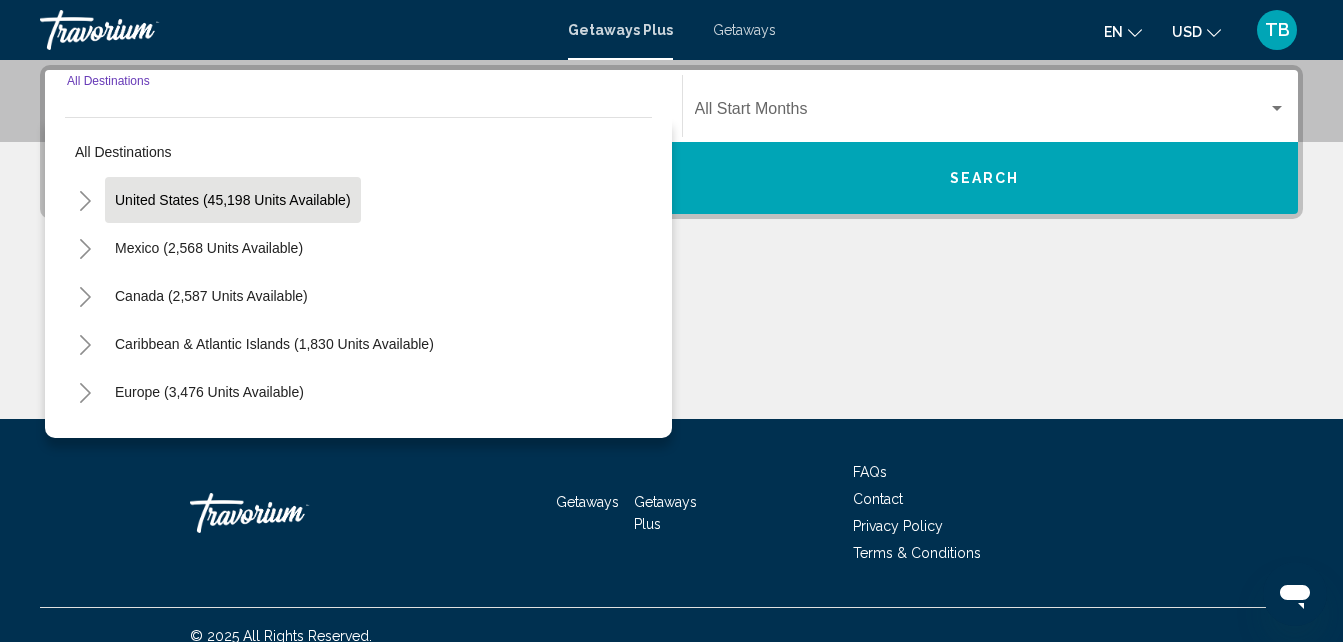 click on "United States (45,198 units available)" at bounding box center [209, 248] 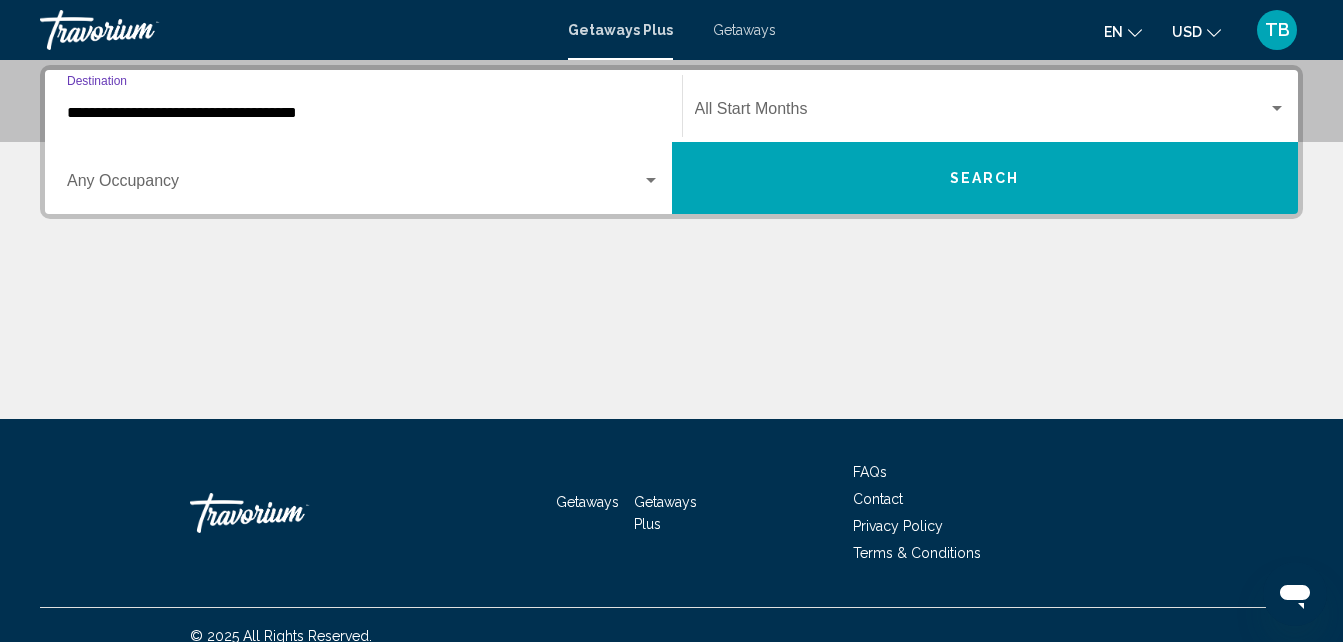 click on "**********" at bounding box center (363, 113) 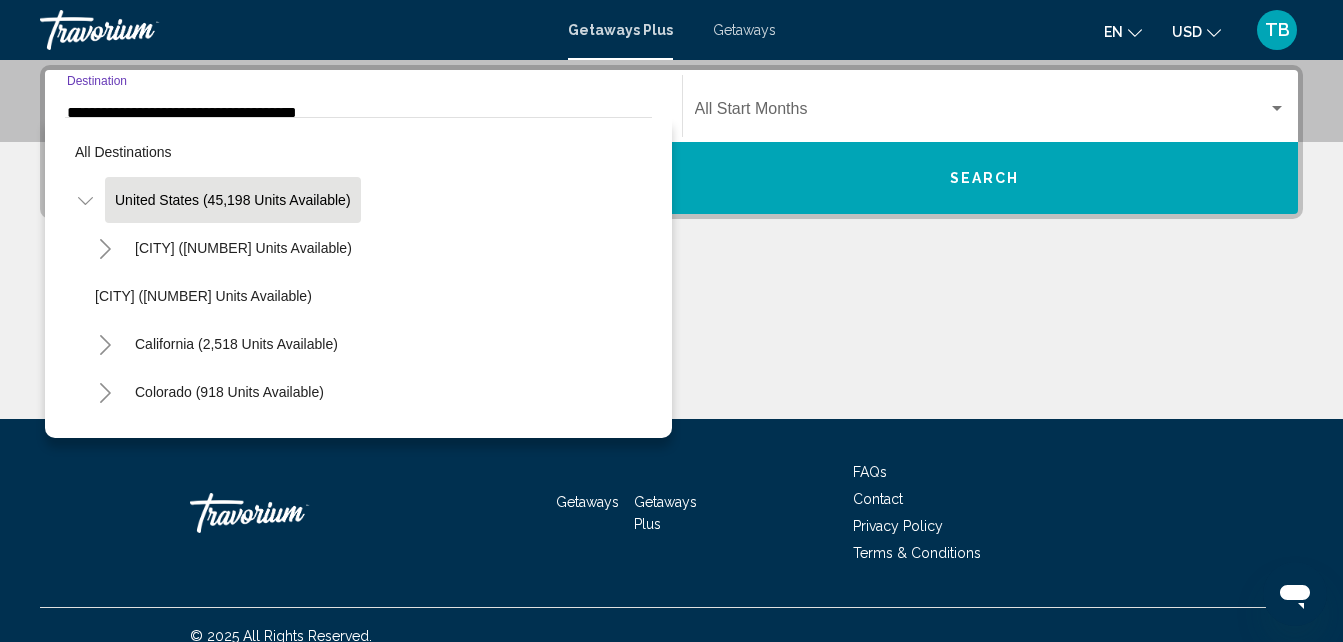 scroll, scrollTop: 337, scrollLeft: 0, axis: vertical 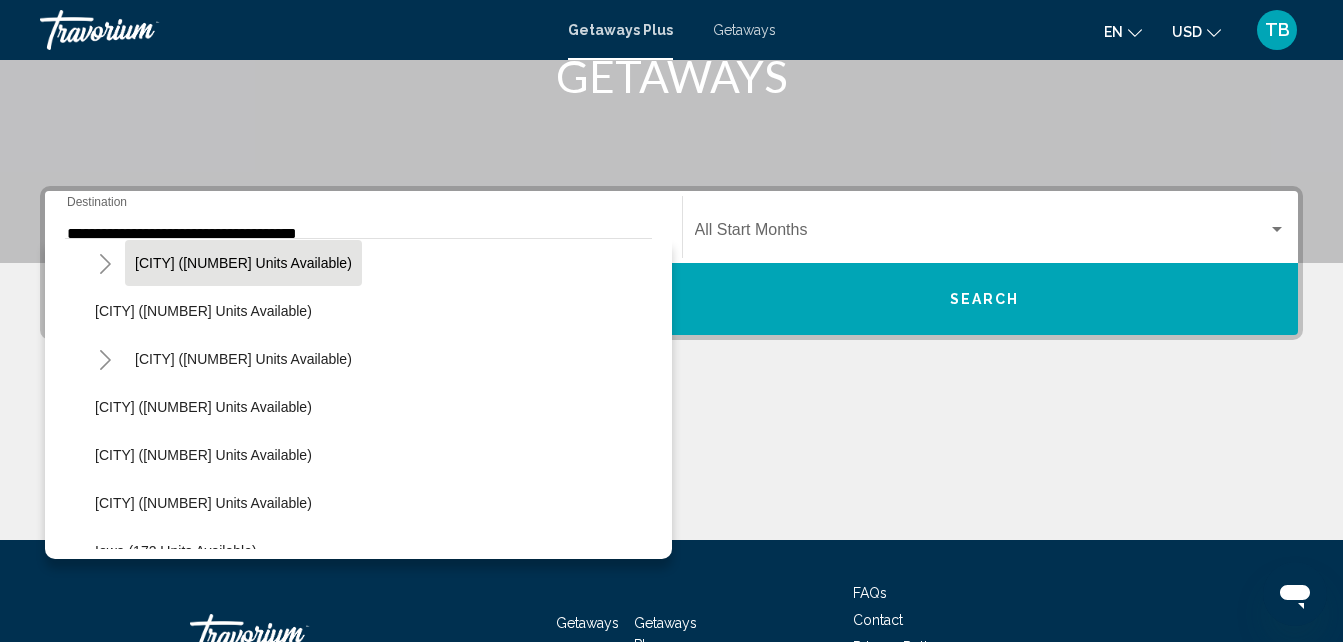 click on "Florida (9,087 units available)" 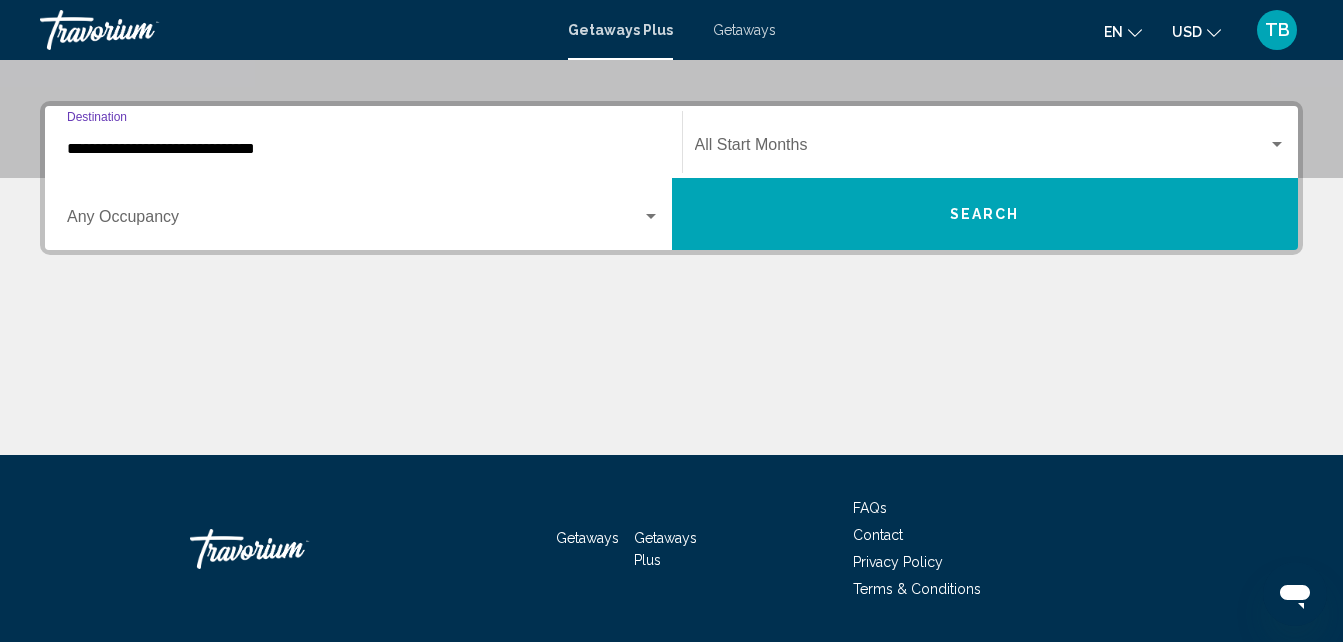 scroll, scrollTop: 458, scrollLeft: 0, axis: vertical 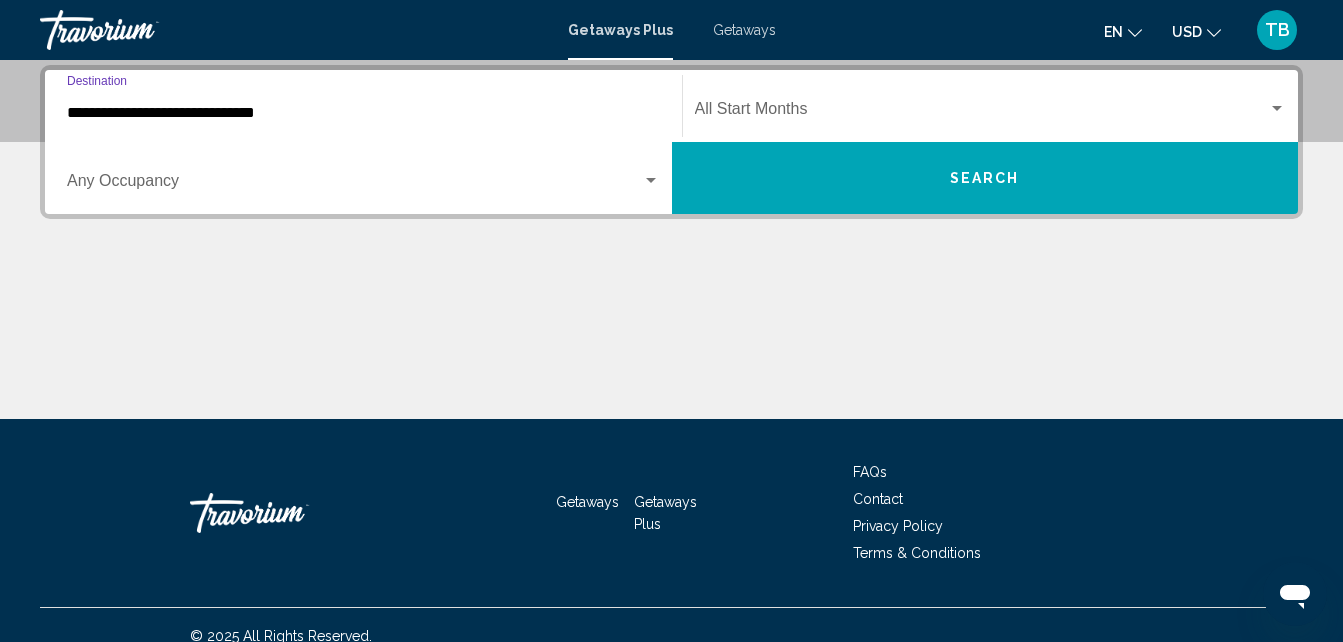 click on "**********" at bounding box center (363, 113) 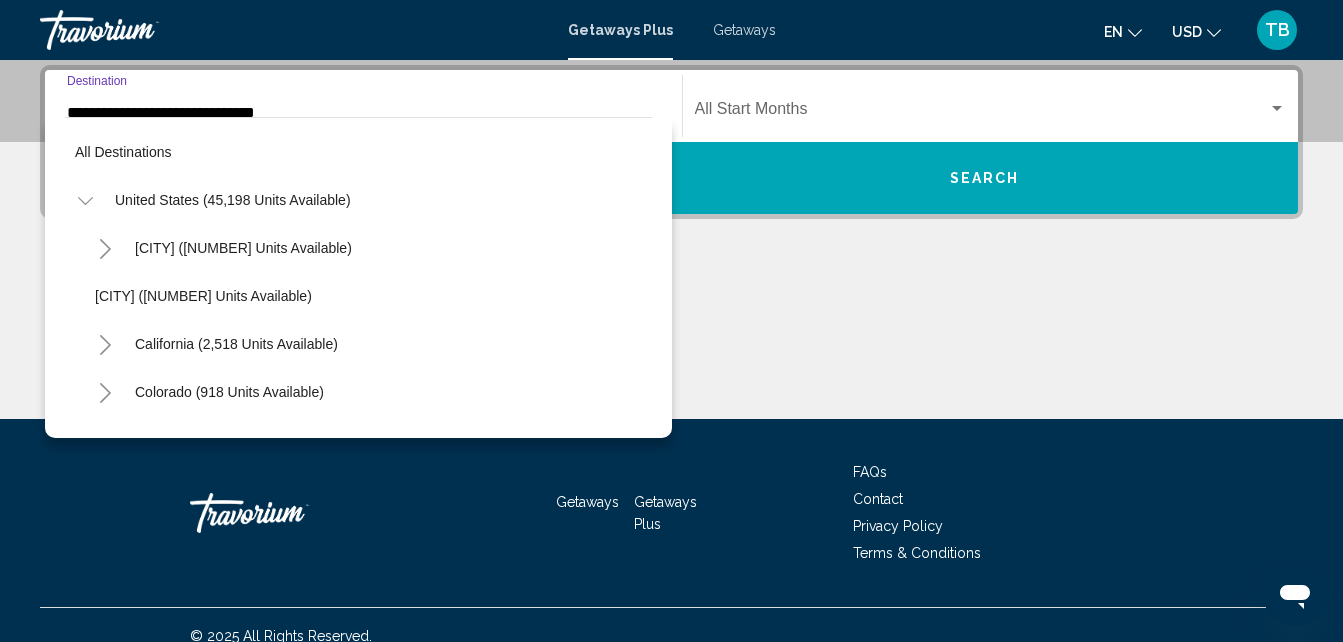 scroll, scrollTop: 410, scrollLeft: 0, axis: vertical 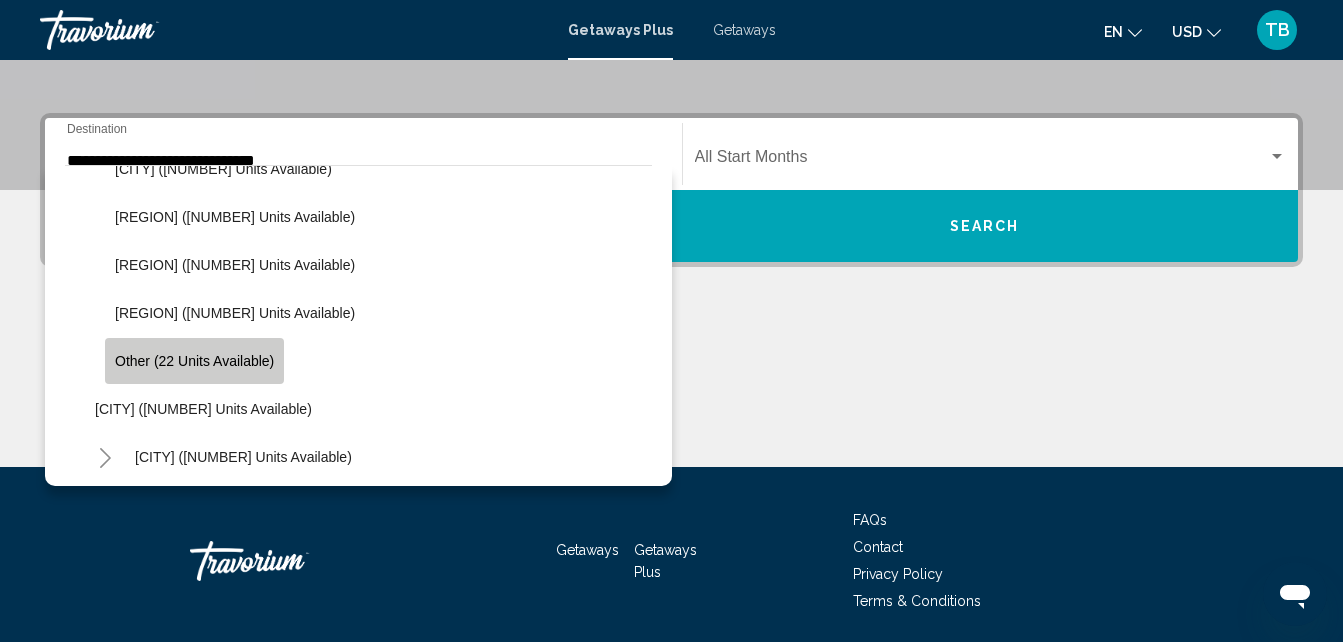 click on "Other (22 units available)" 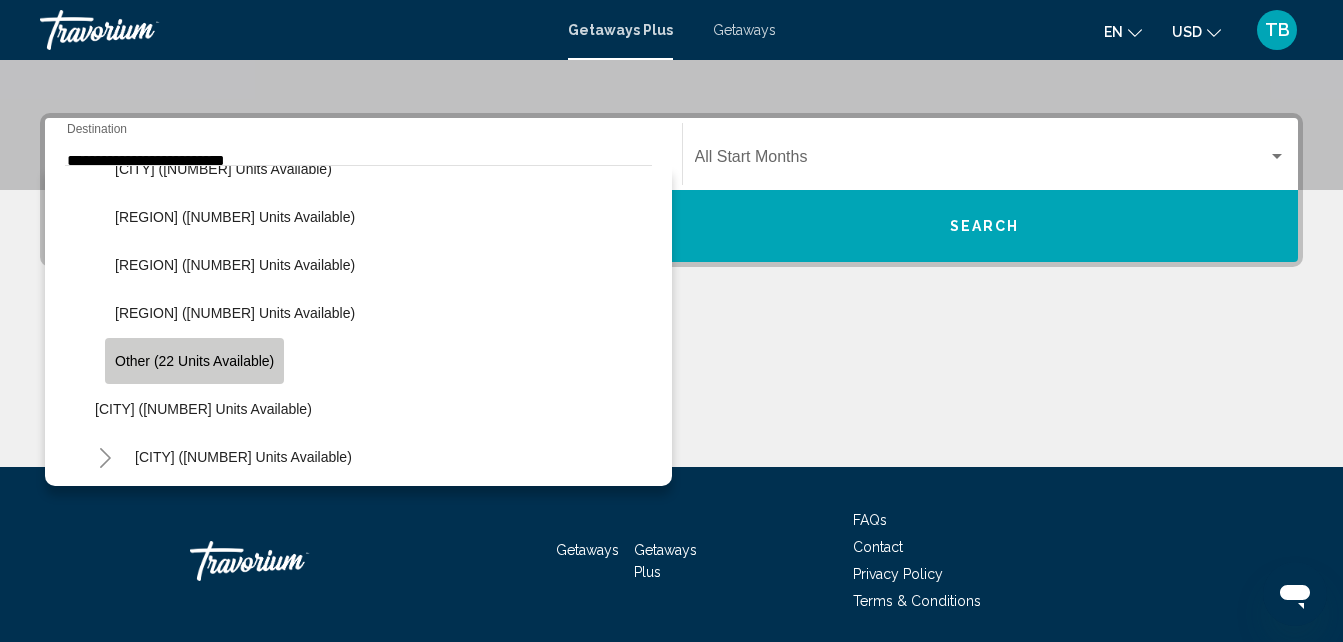 scroll, scrollTop: 458, scrollLeft: 0, axis: vertical 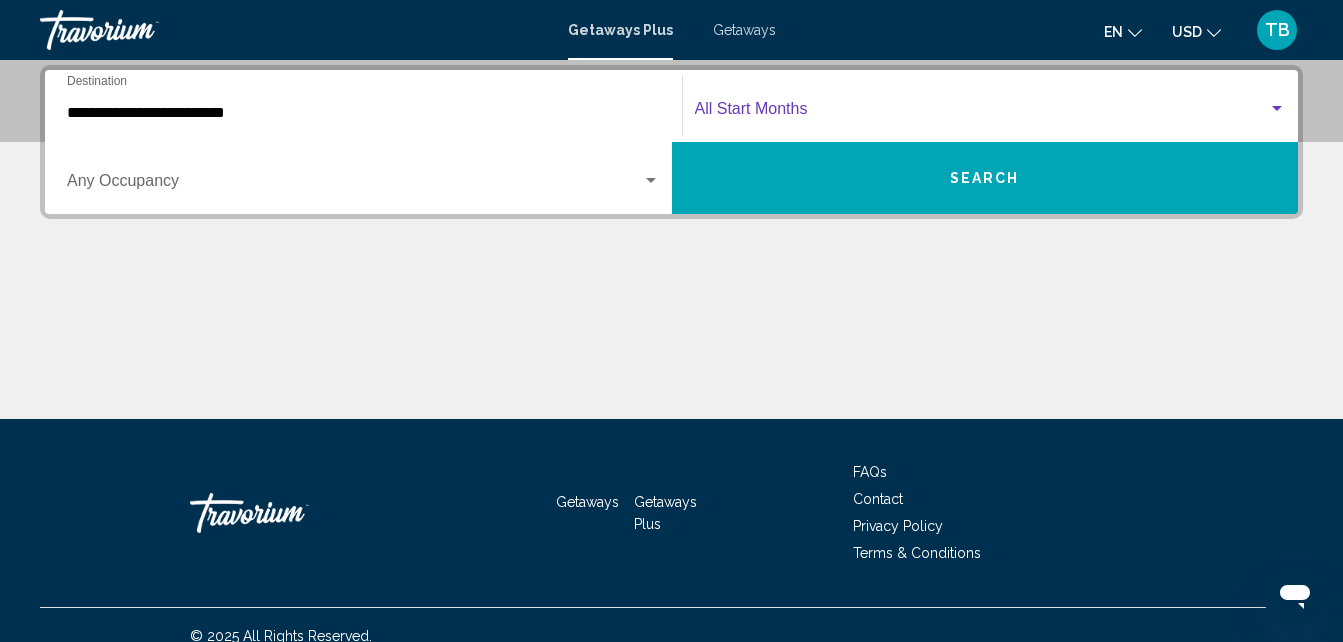 click at bounding box center (1277, 109) 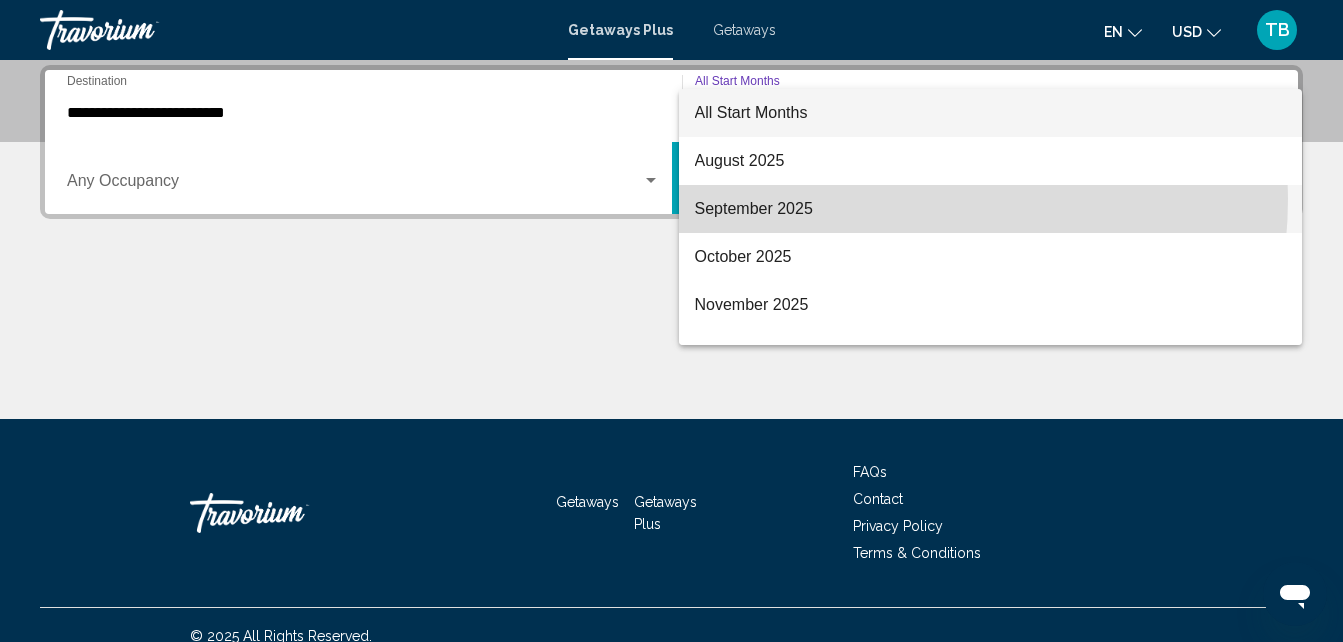 click on "September 2025" at bounding box center (991, 209) 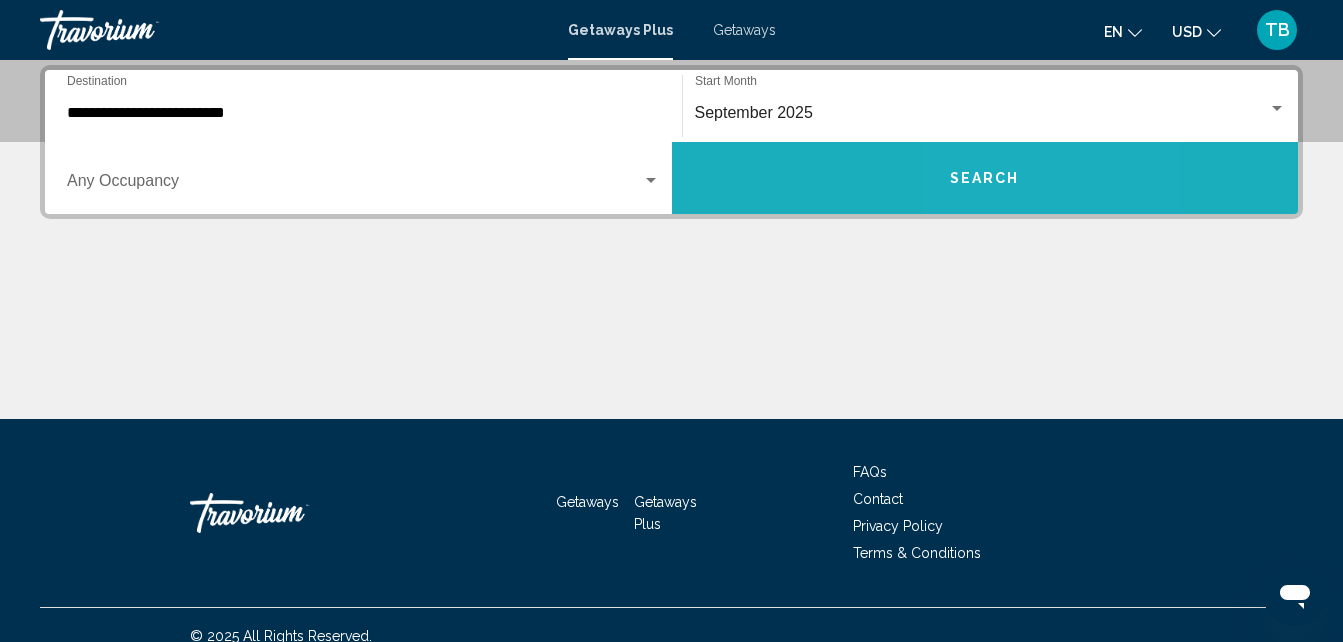 click on "Search" at bounding box center [985, 179] 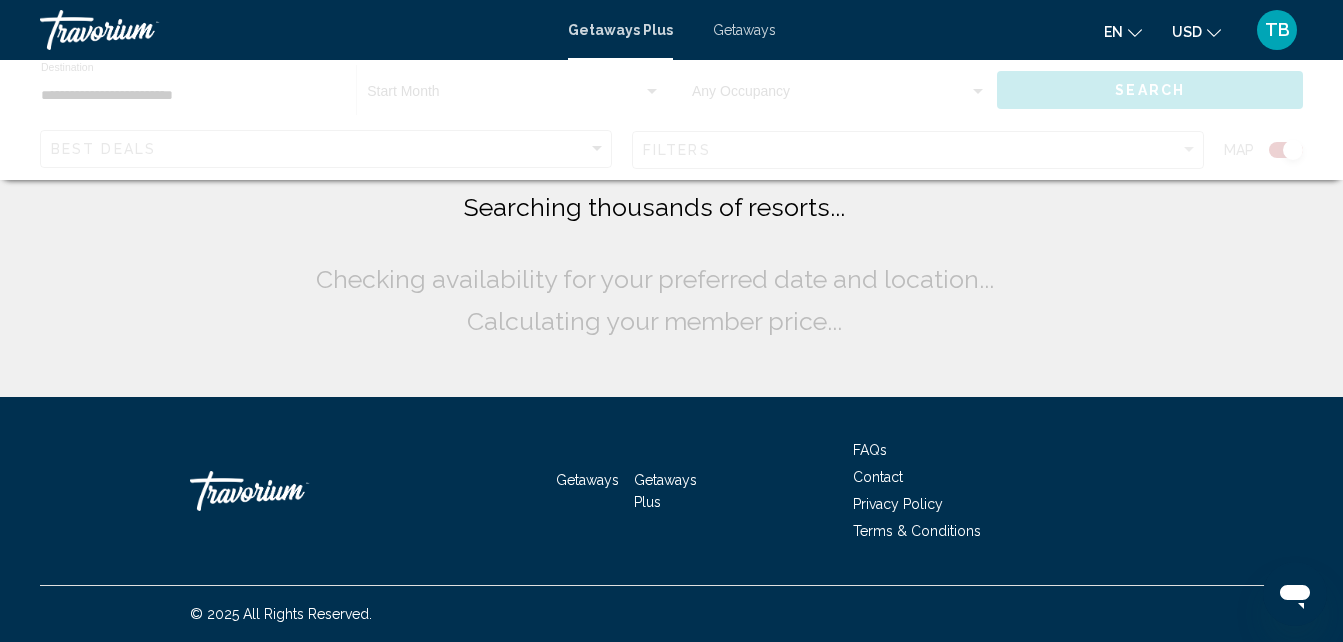 scroll, scrollTop: 0, scrollLeft: 0, axis: both 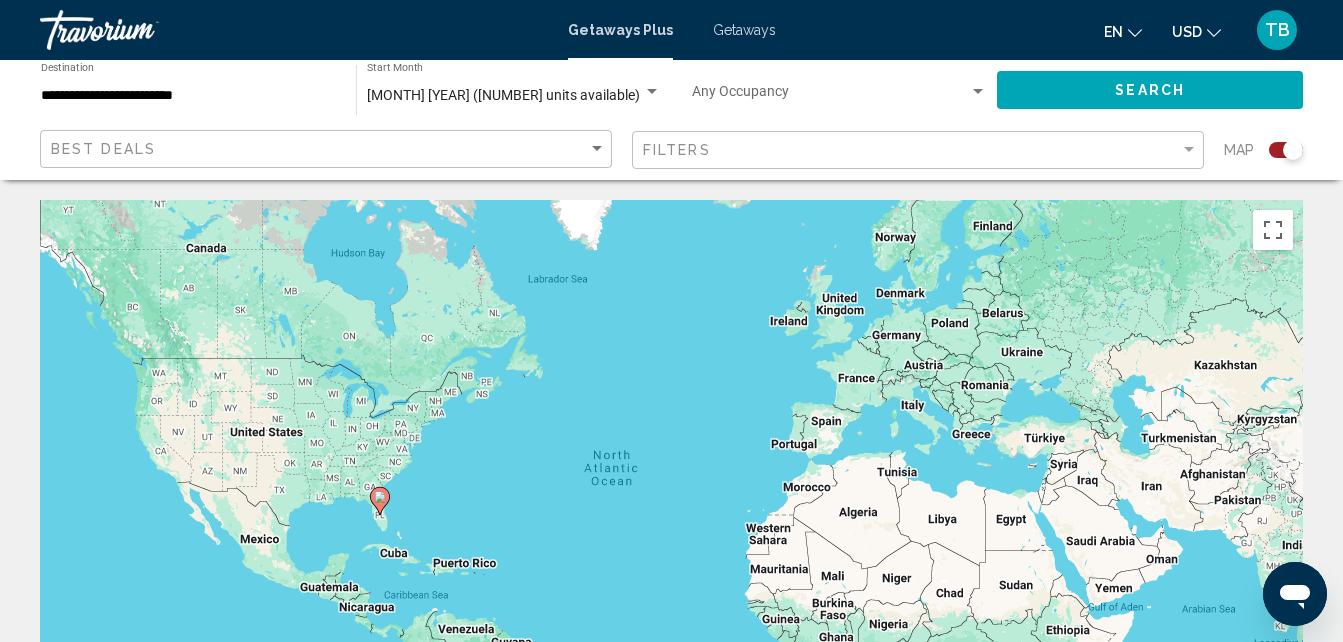 click 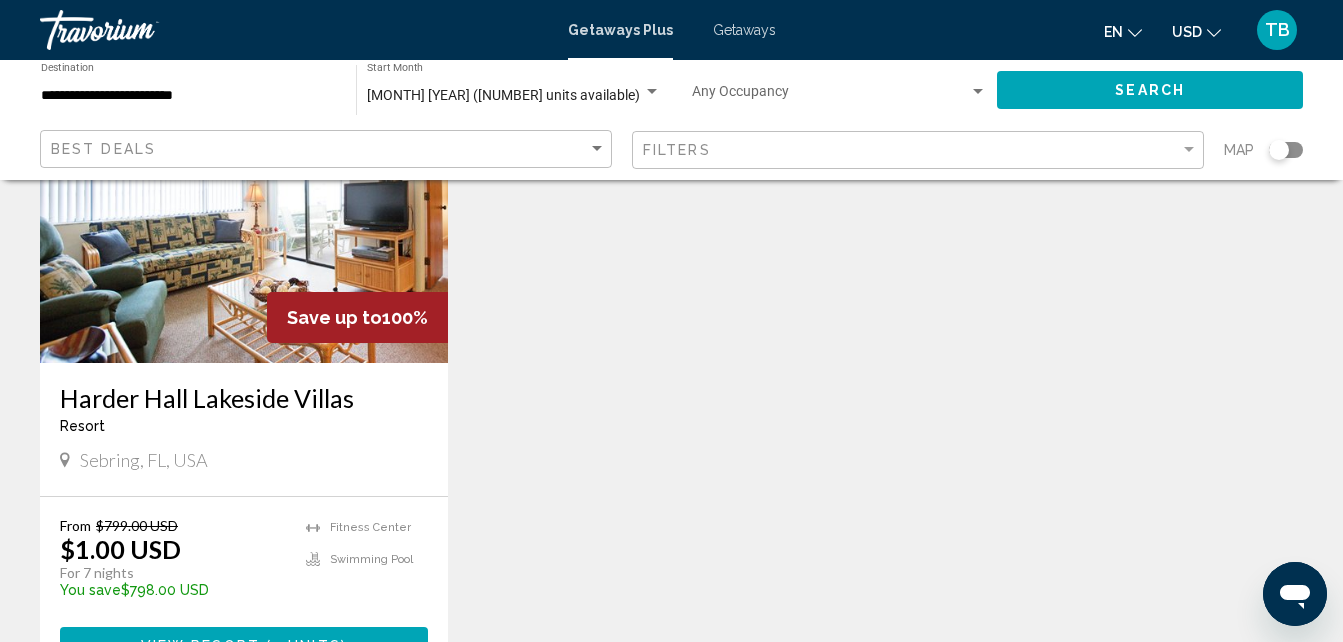 scroll, scrollTop: 253, scrollLeft: 0, axis: vertical 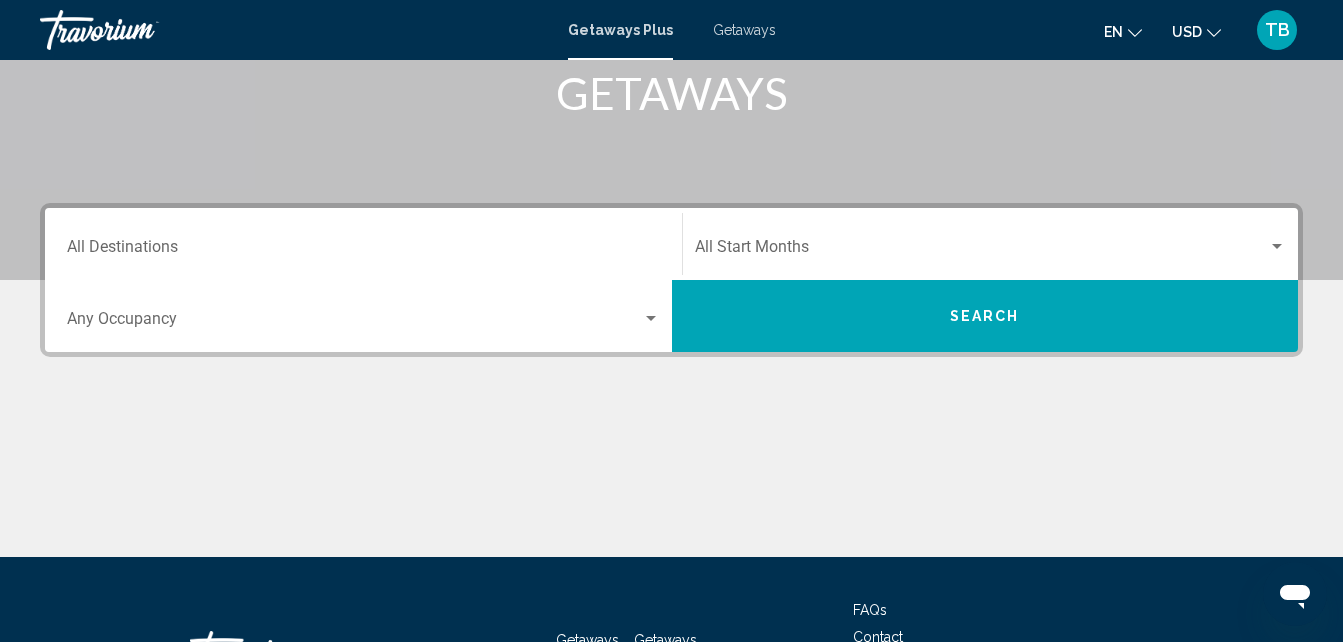click on "Destination All Destinations" at bounding box center [363, 251] 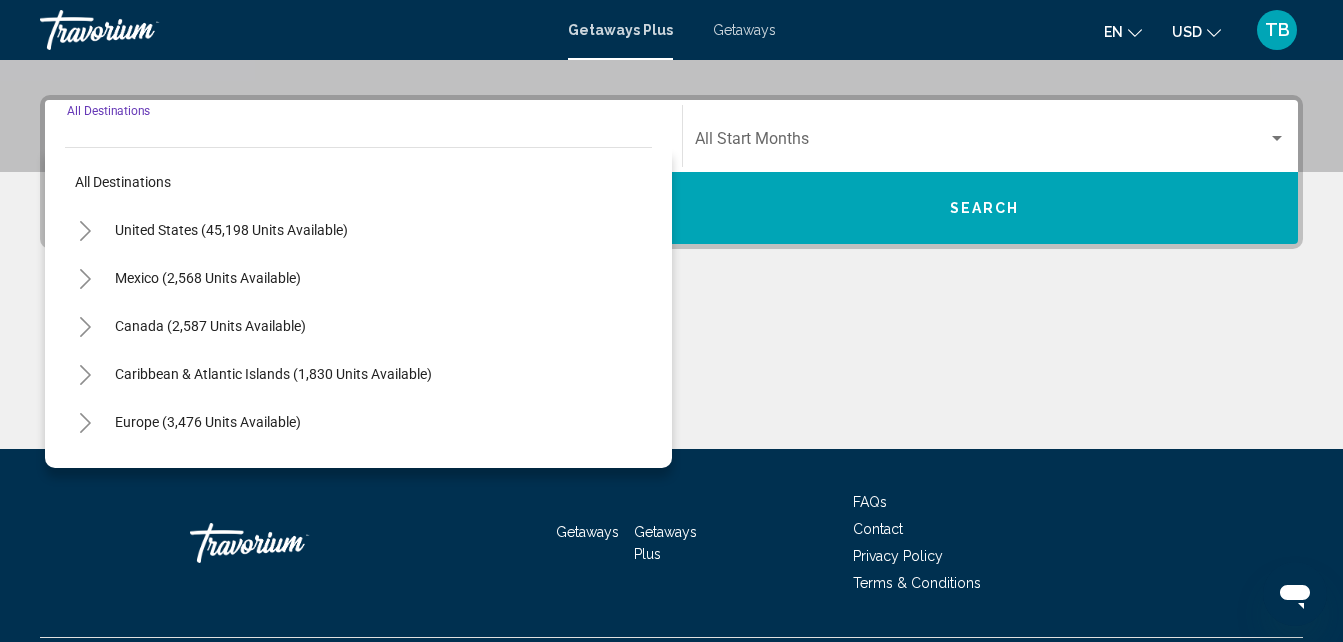 scroll, scrollTop: 458, scrollLeft: 0, axis: vertical 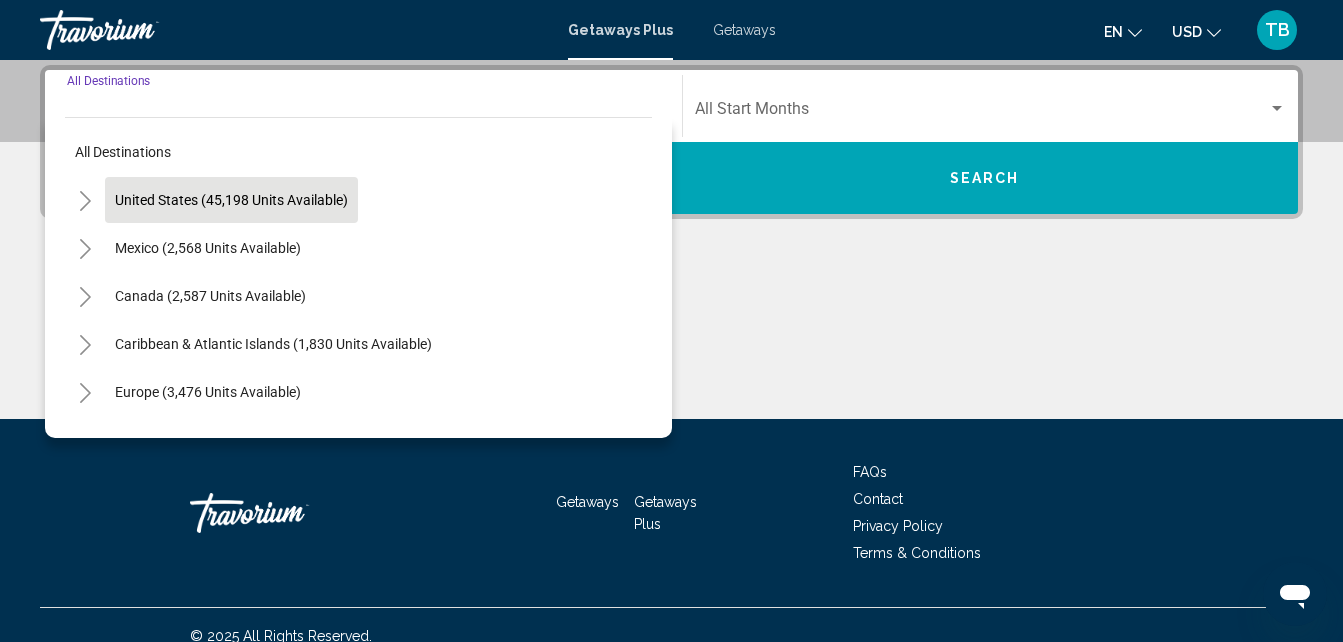 click on "United States (45,198 units available)" at bounding box center [208, 248] 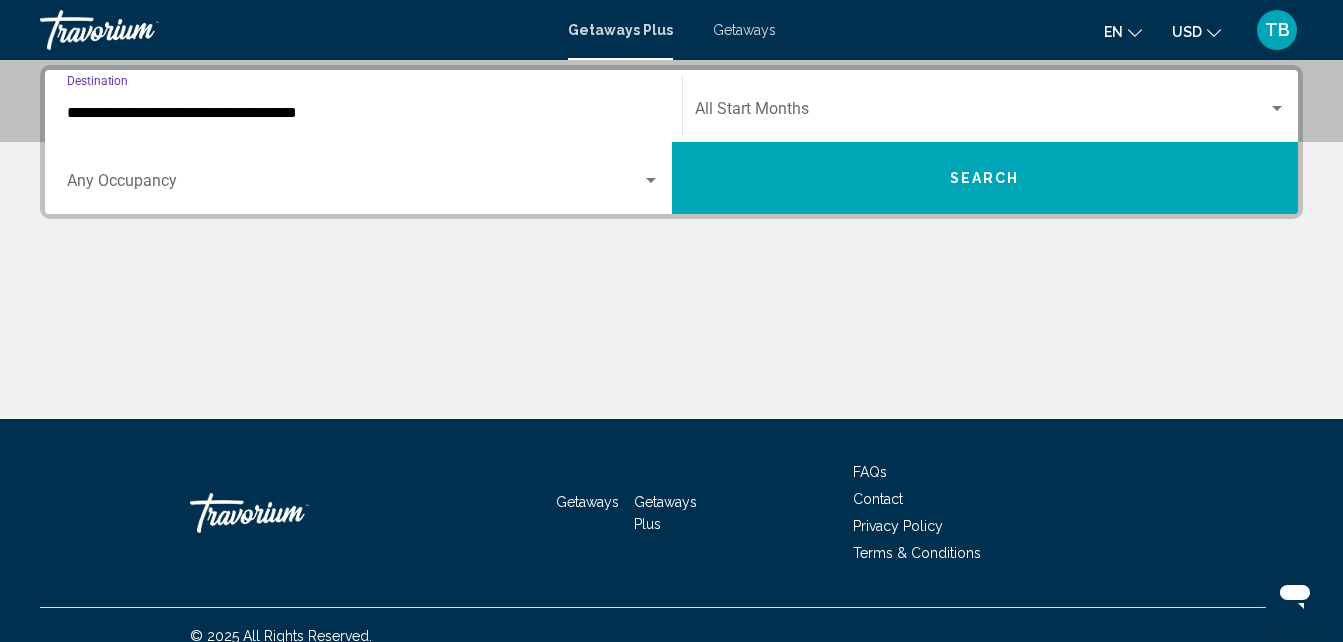 click on "**********" at bounding box center (363, 113) 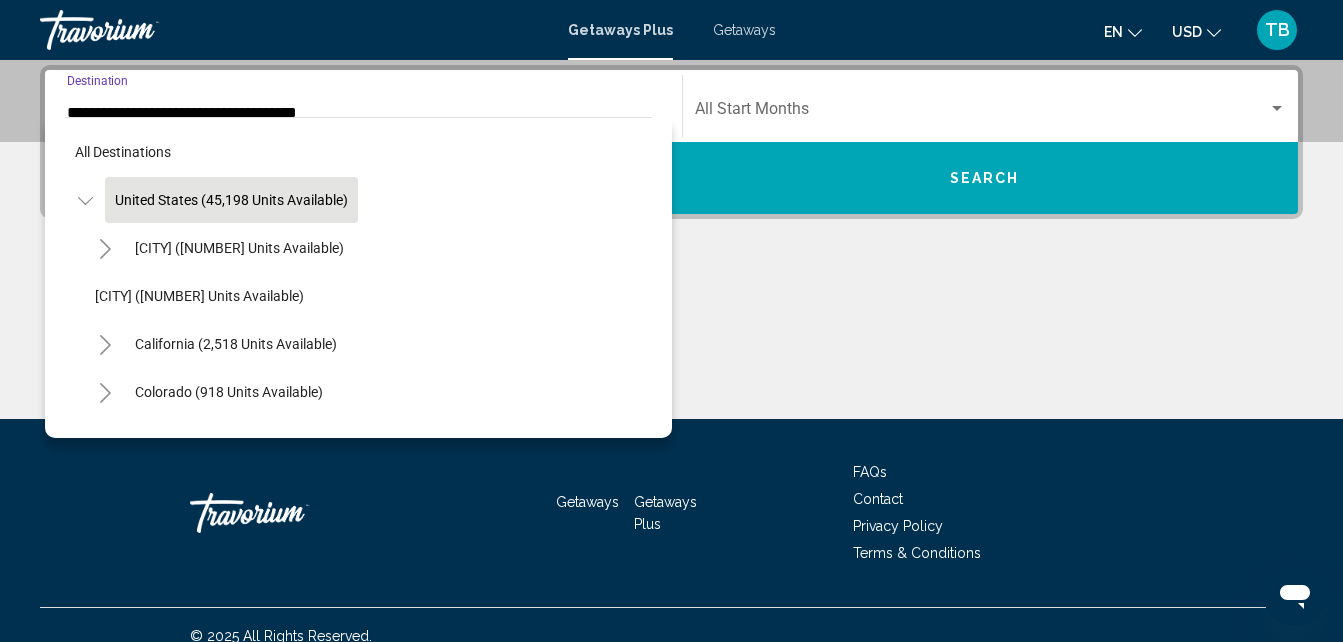scroll, scrollTop: 337, scrollLeft: 0, axis: vertical 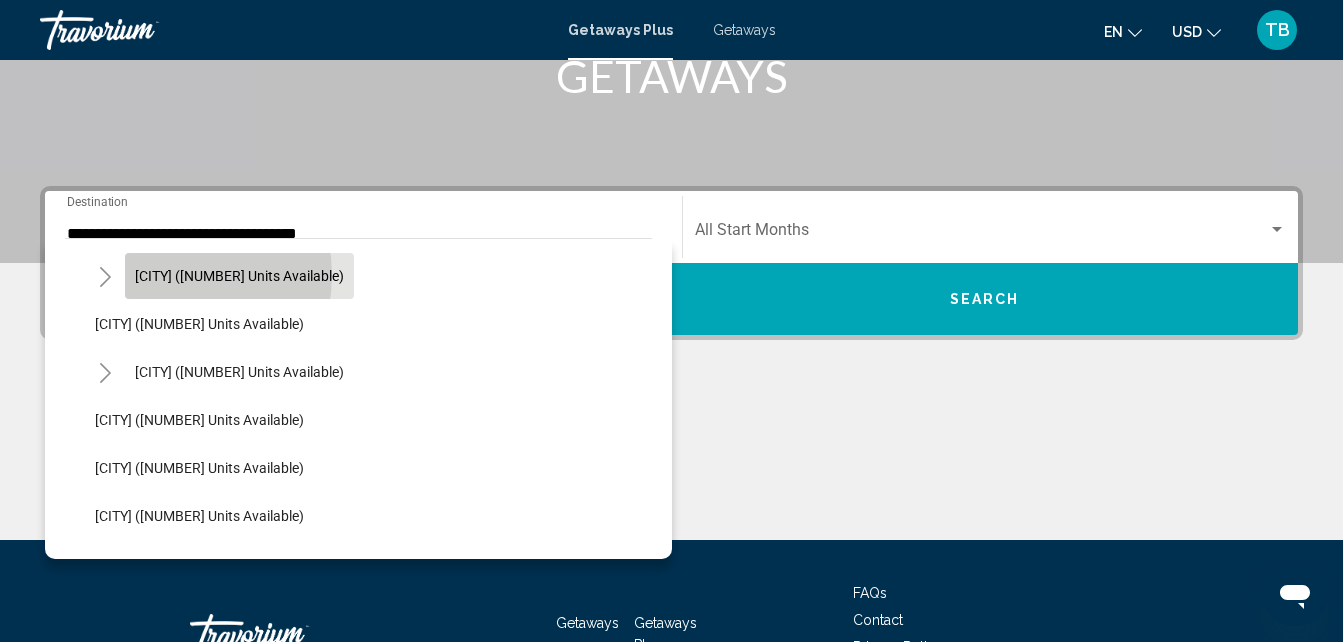 click on "Florida (9,087 units available)" 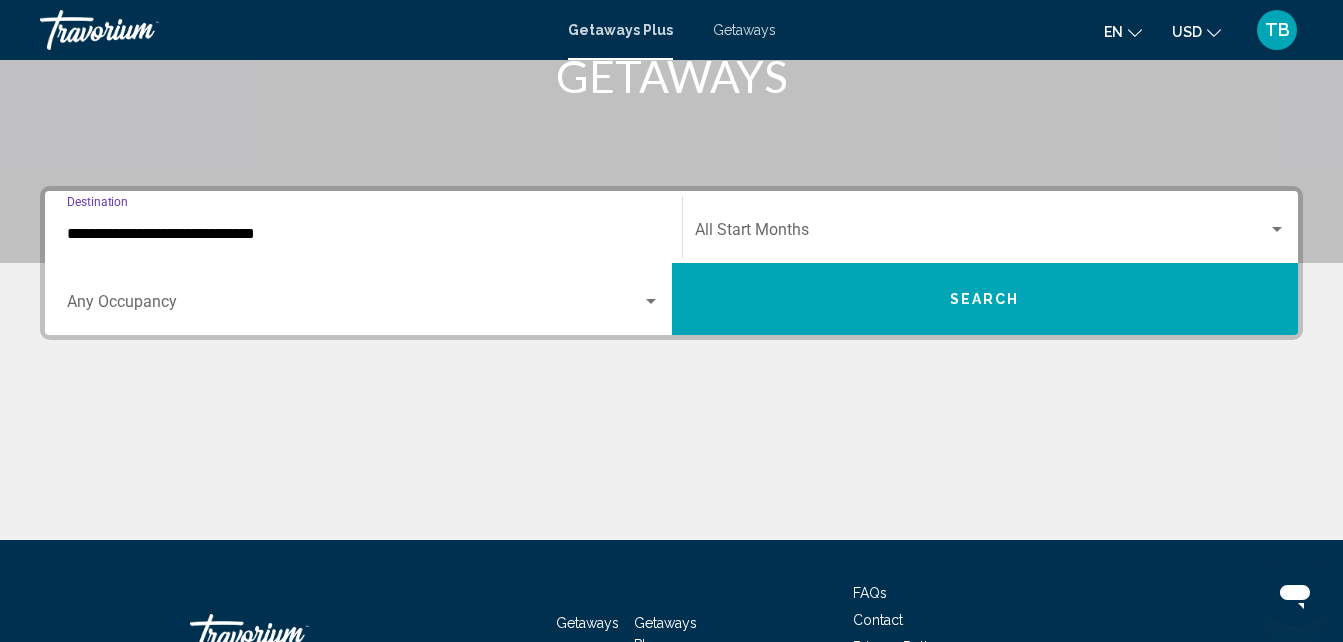 scroll, scrollTop: 458, scrollLeft: 0, axis: vertical 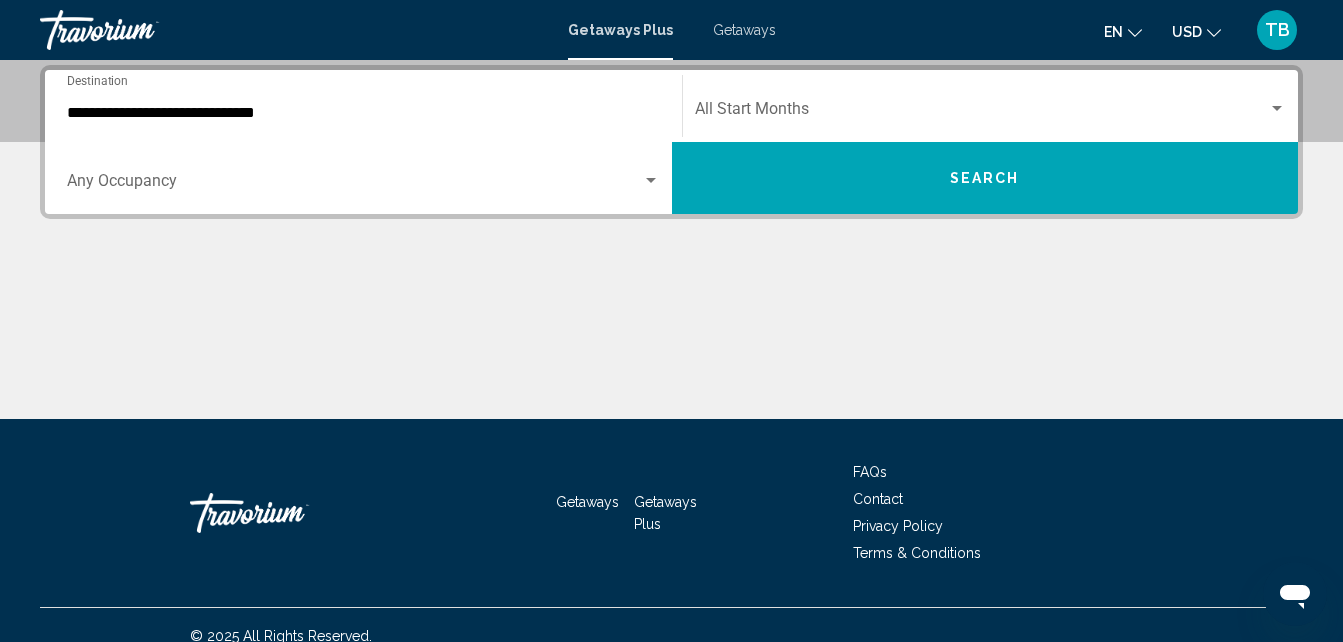 click on "Occupancy Any Occupancy" at bounding box center [363, 178] 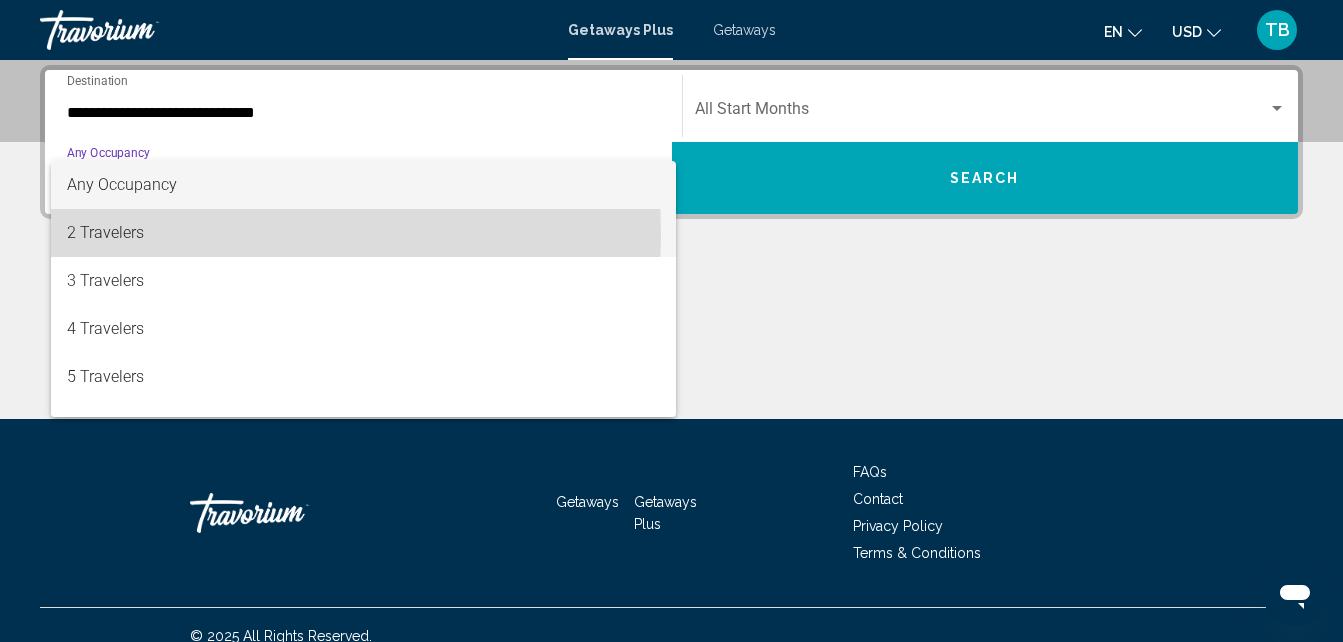 click on "2 Travelers" at bounding box center [363, 233] 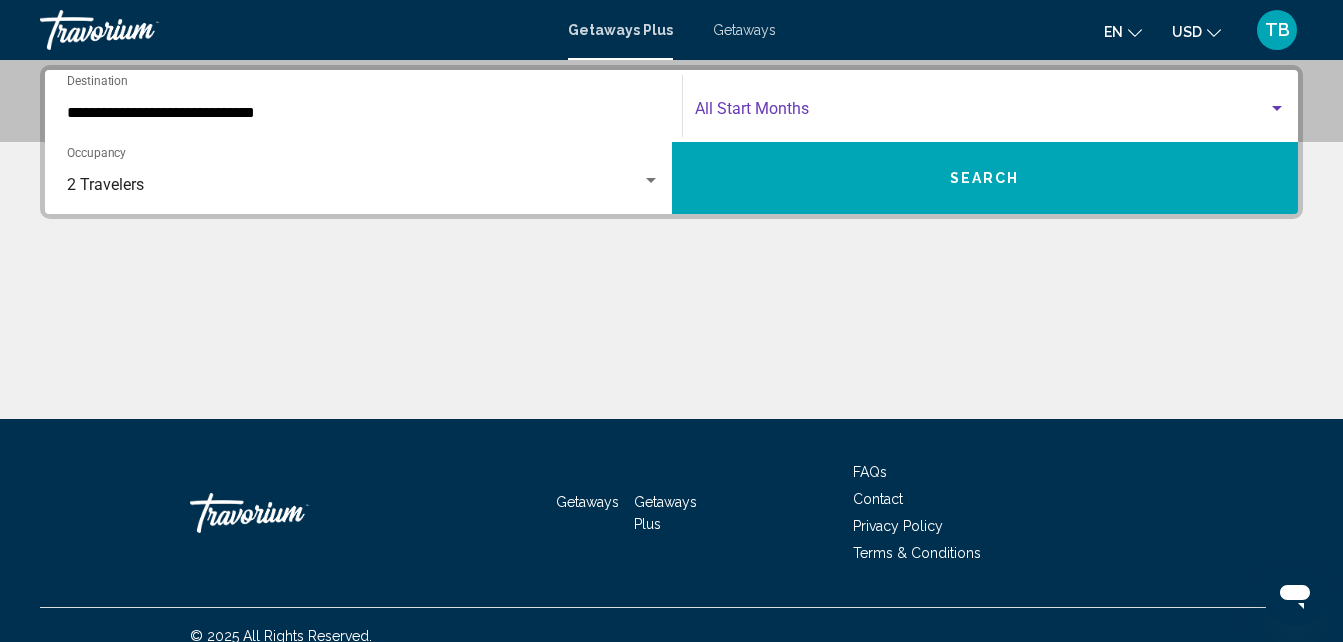 click at bounding box center [1277, 108] 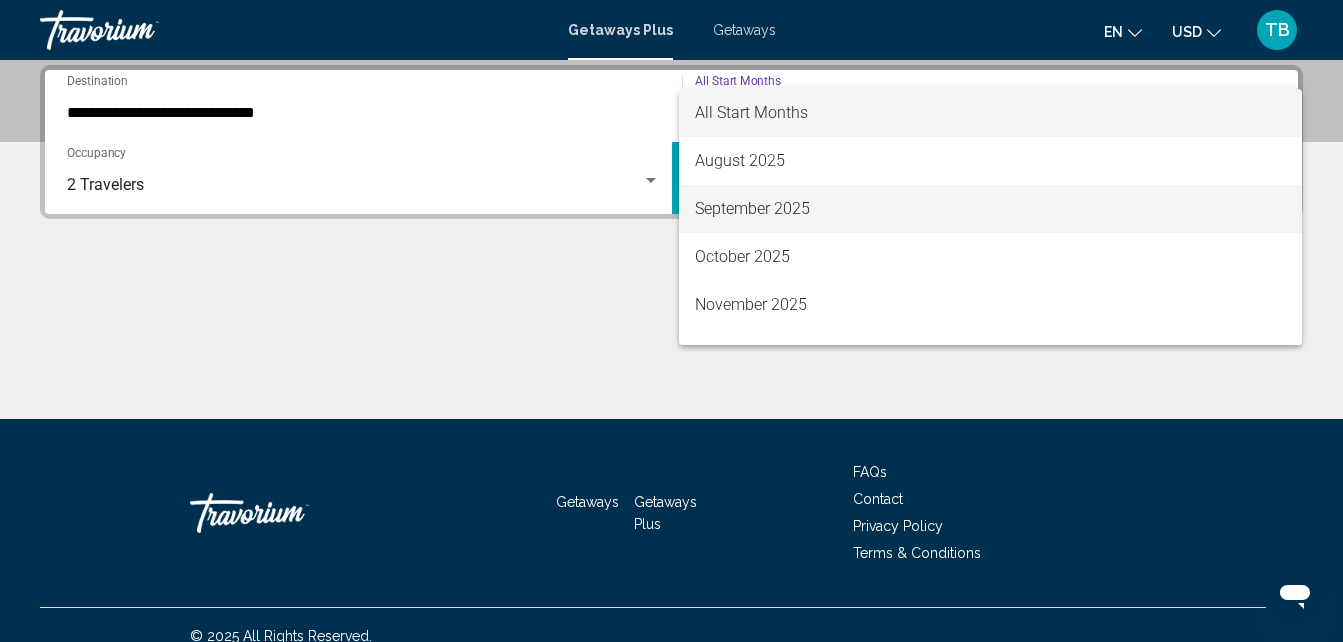 click on "September 2025" at bounding box center [991, 209] 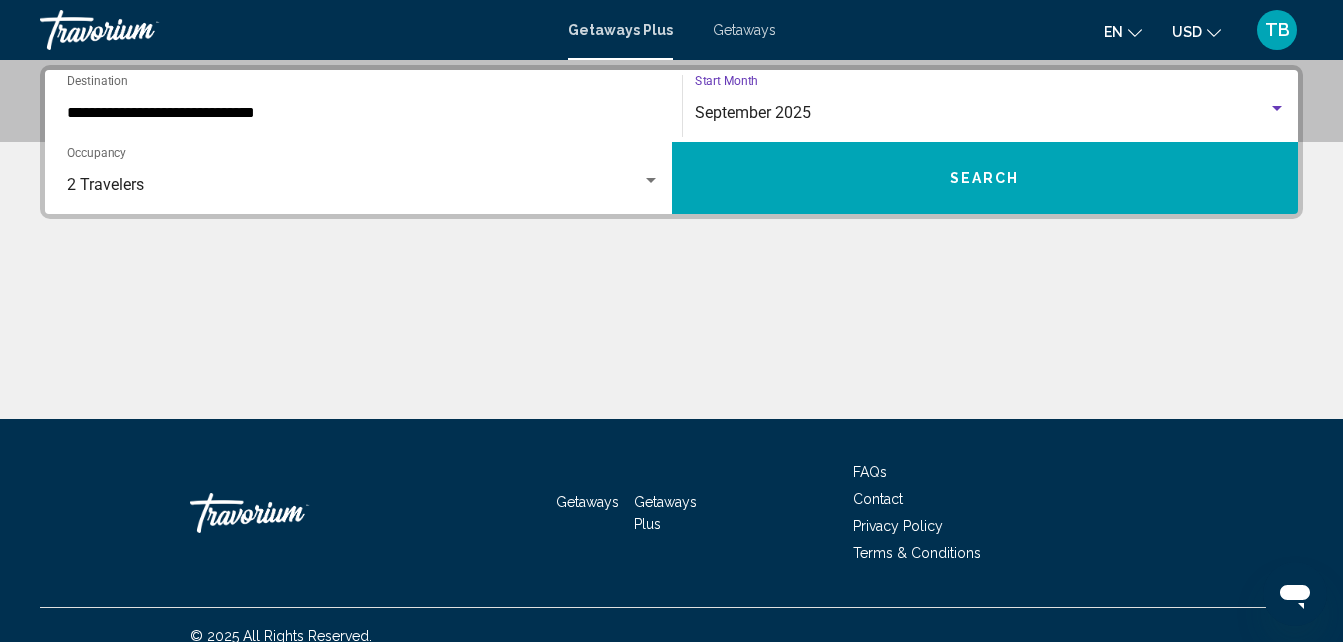 click on "Search" at bounding box center [985, 179] 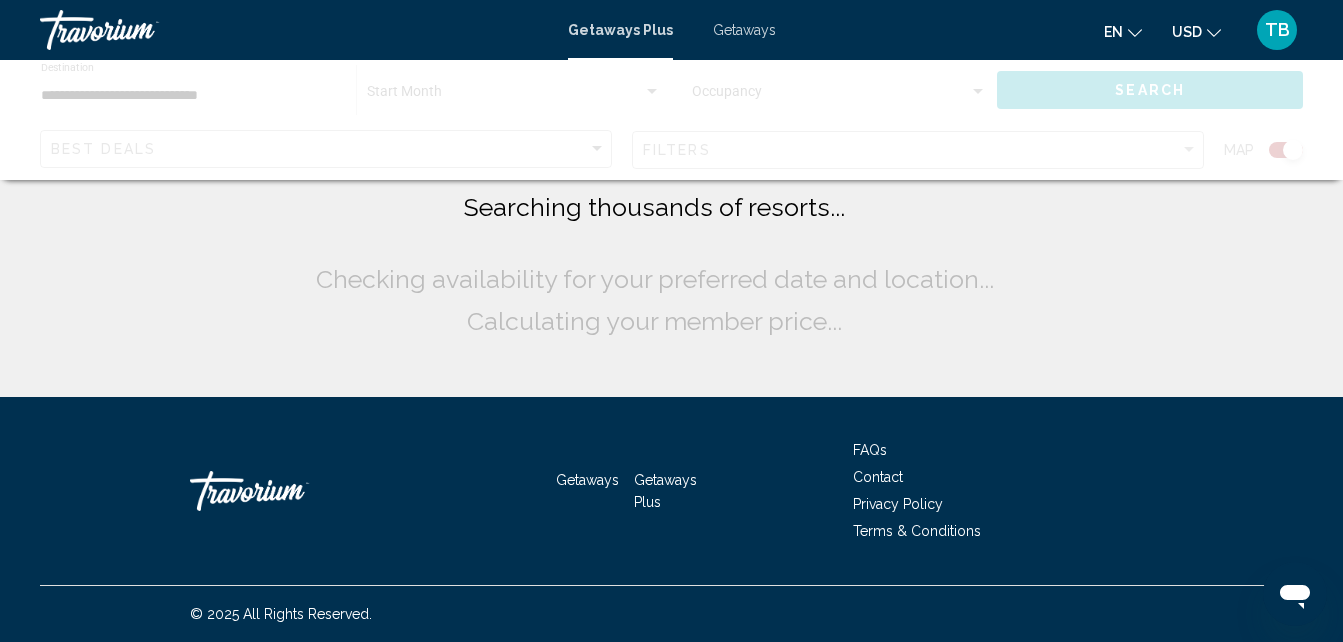 scroll, scrollTop: 0, scrollLeft: 0, axis: both 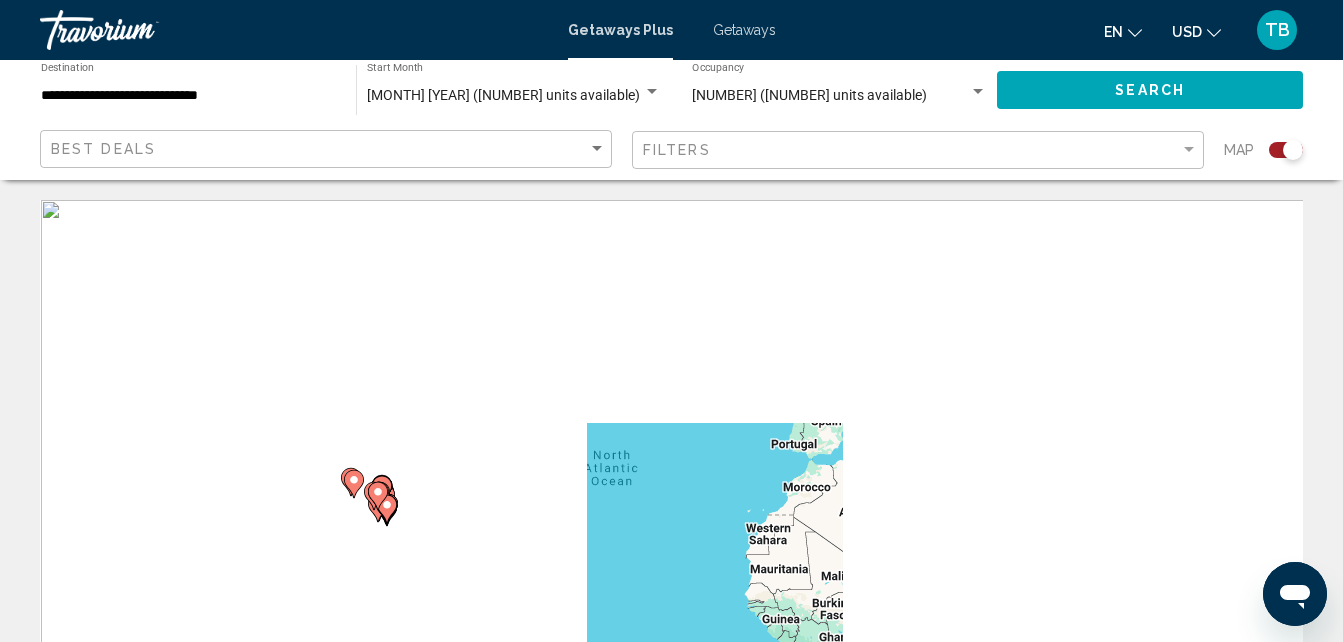 click 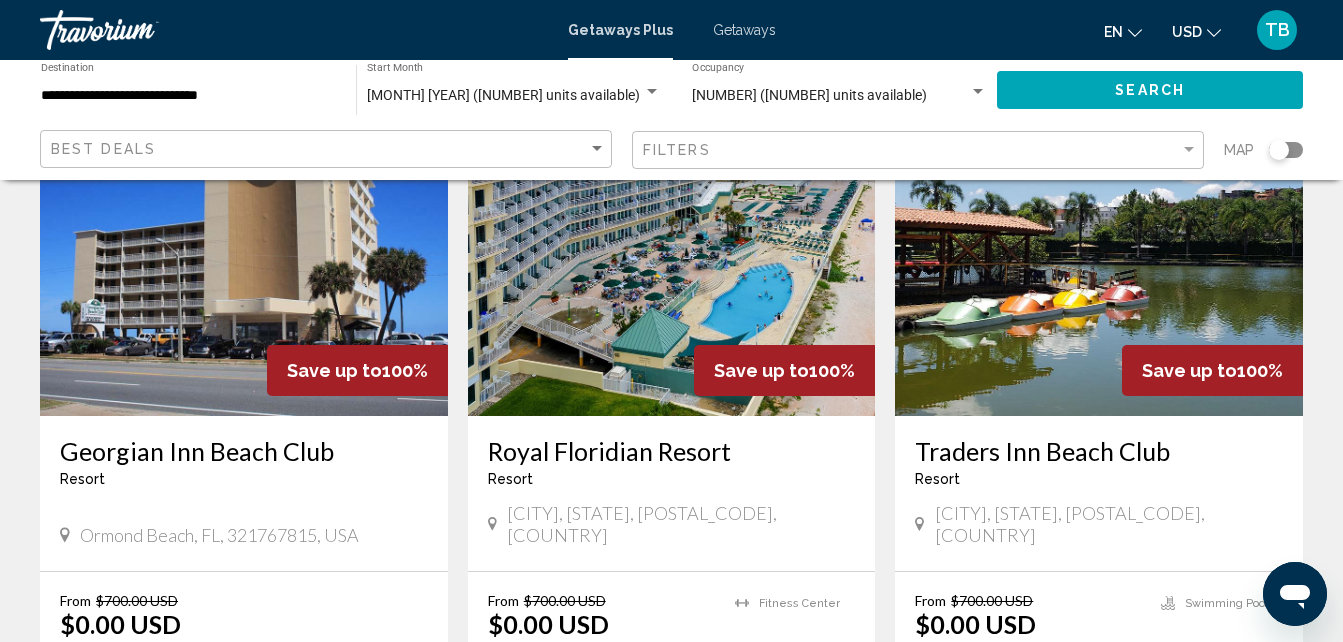 scroll, scrollTop: 960, scrollLeft: 0, axis: vertical 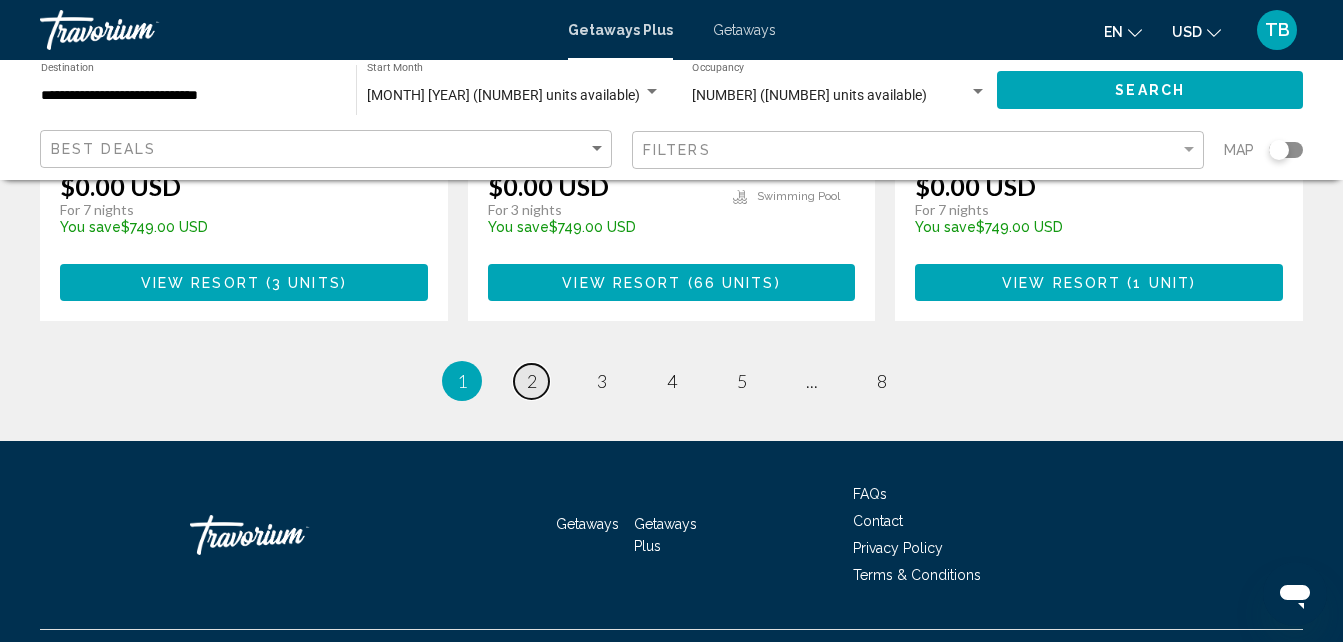 click on "2" at bounding box center (532, 381) 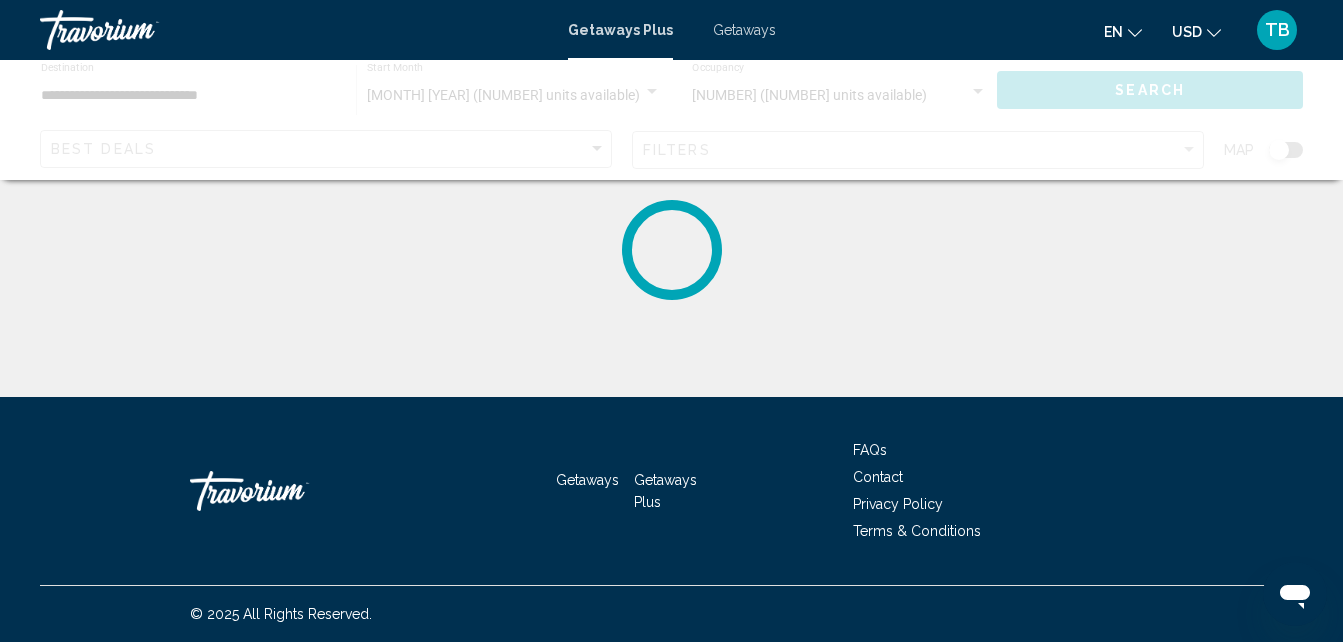 scroll, scrollTop: 0, scrollLeft: 0, axis: both 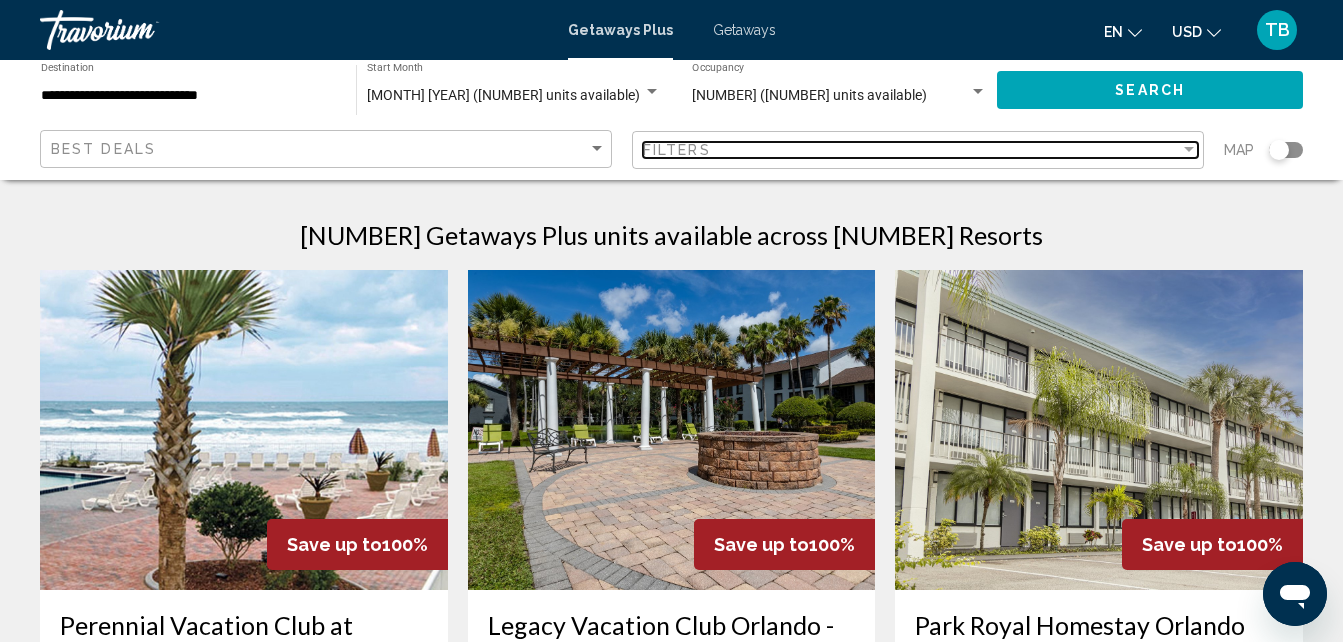 click at bounding box center (1189, 149) 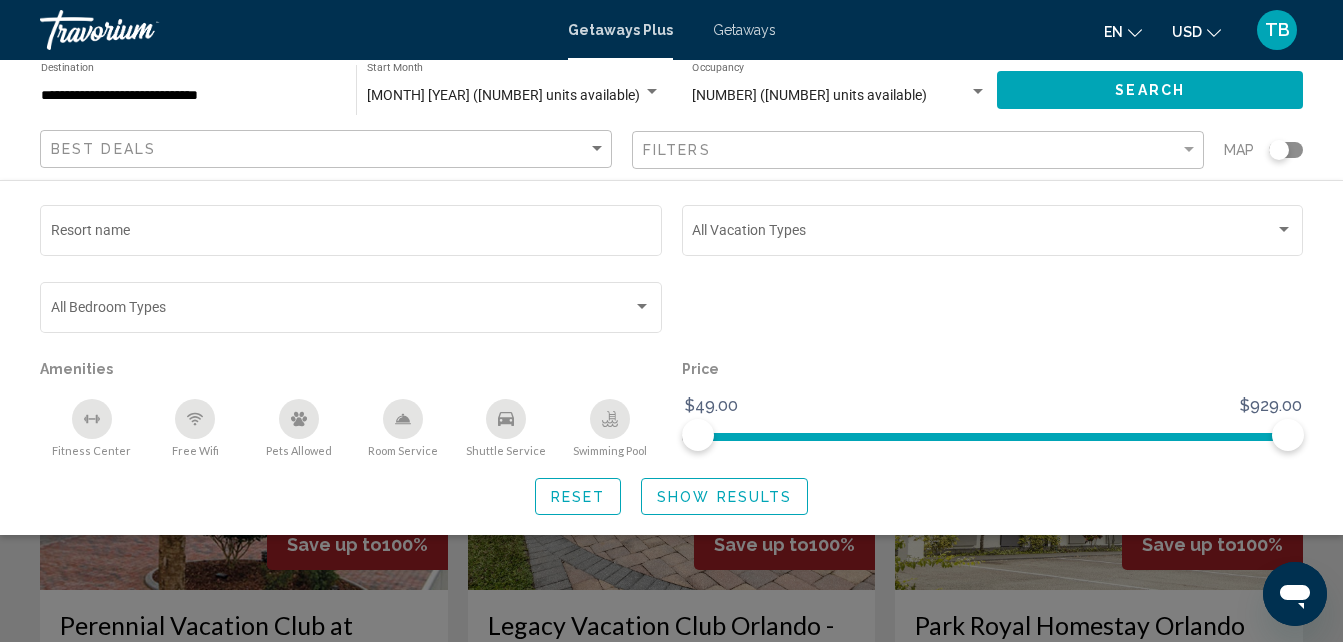 click on "Best Deals Filters Map Resort name Vacation Types All Vacation Types Bedroom Types All Bedroom Types Amenities
Fitness Center
Free Wifi
Pets Allowed
Room Service
Shuttle Service
Swimming Pool Price $49.00 $929.00 $49.00 $929.00 Reset Show Results" 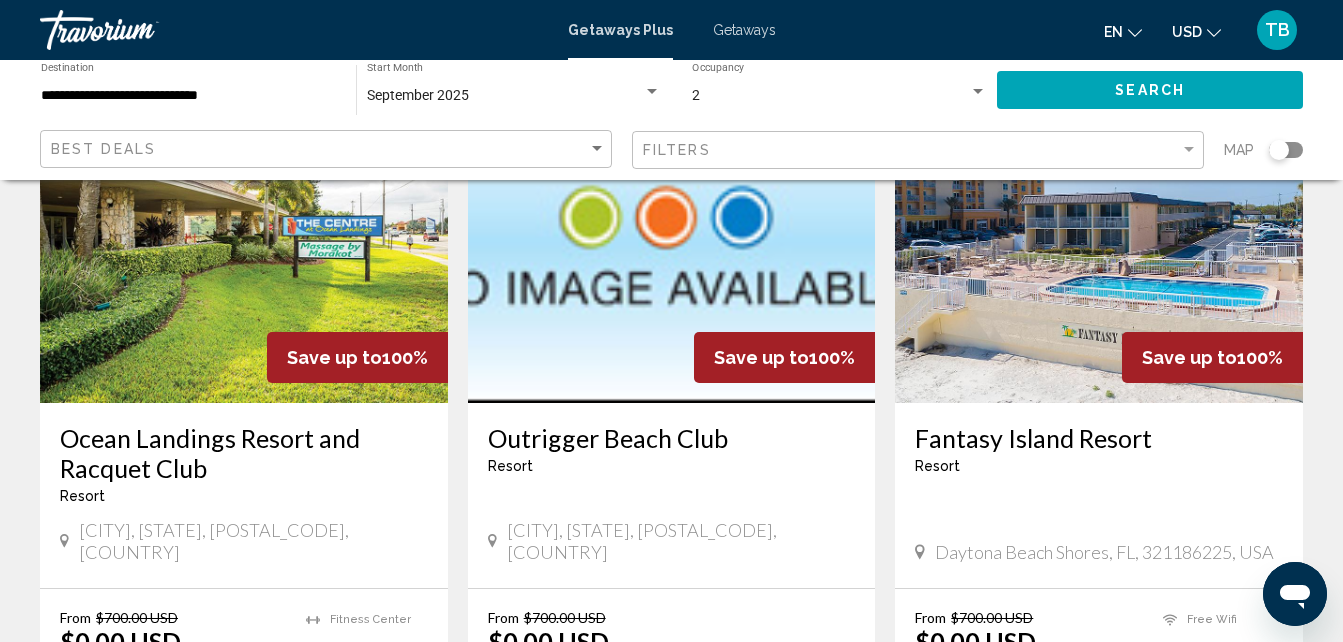 scroll, scrollTop: 267, scrollLeft: 0, axis: vertical 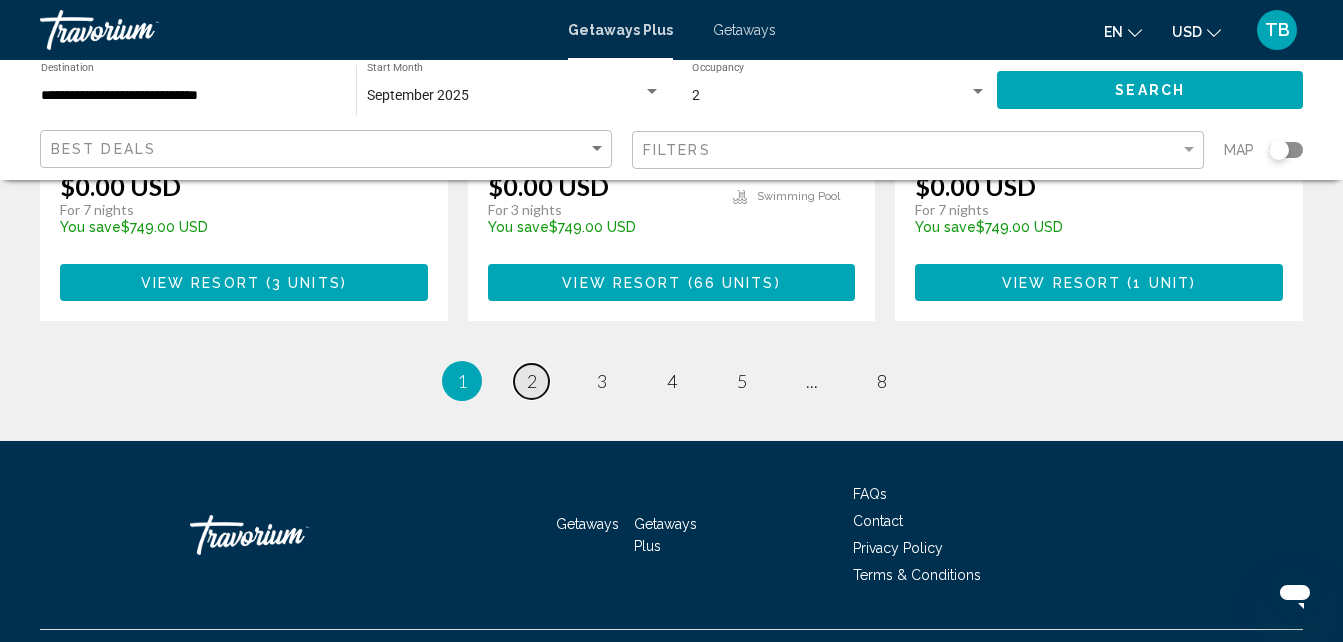 click on "2" at bounding box center (532, 381) 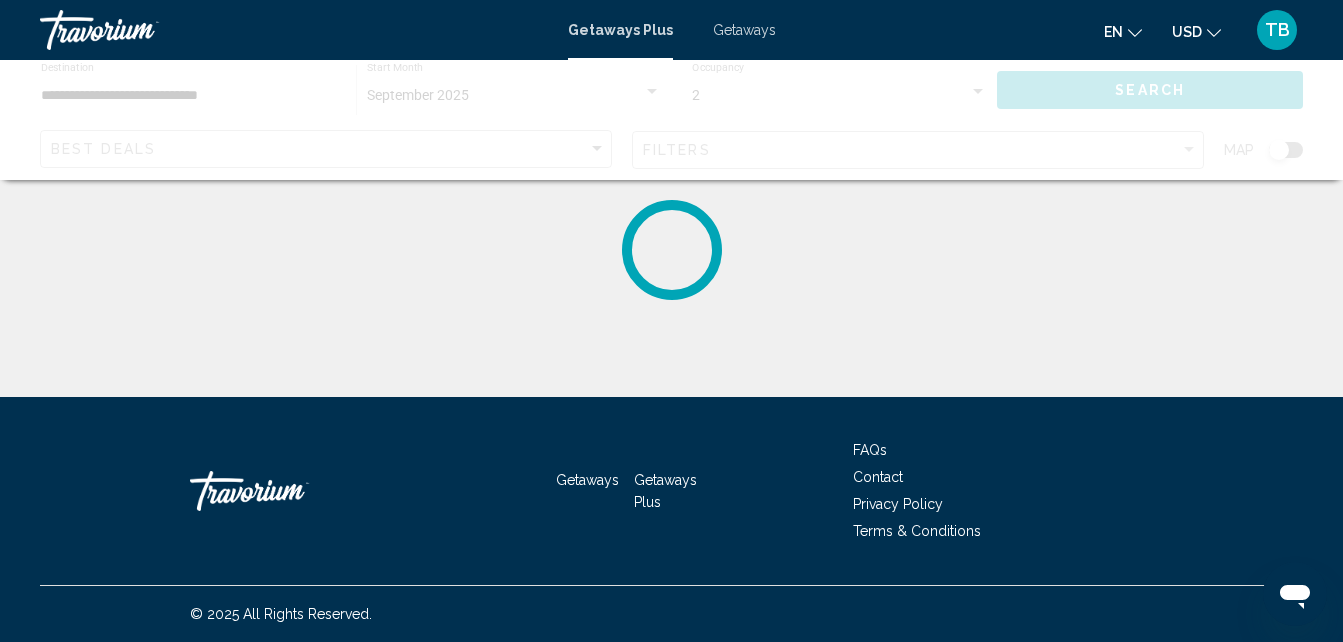 scroll, scrollTop: 0, scrollLeft: 0, axis: both 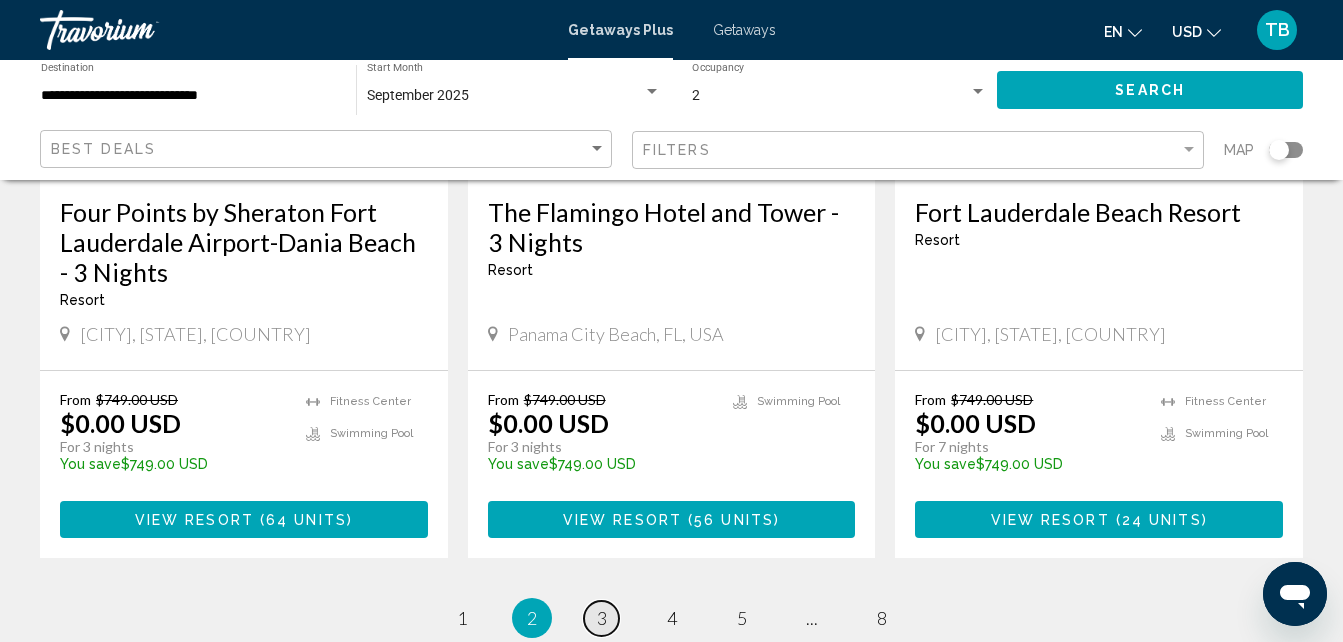 click on "3" at bounding box center (602, 618) 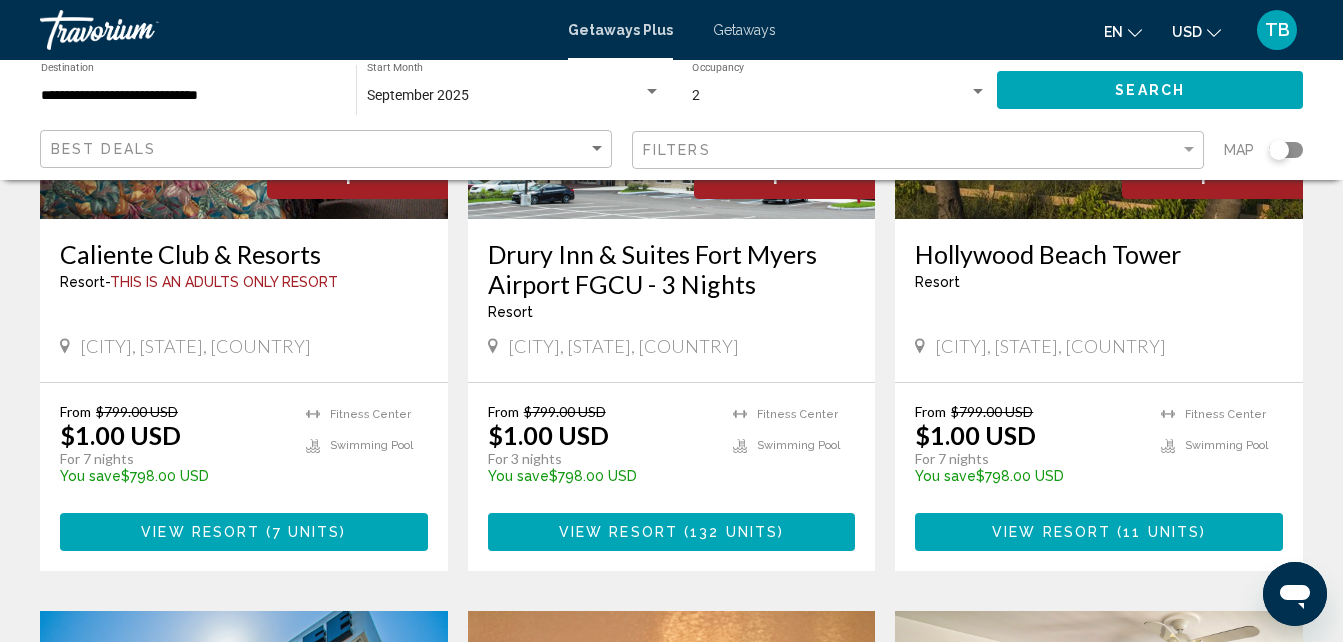 scroll, scrollTop: 1256, scrollLeft: 0, axis: vertical 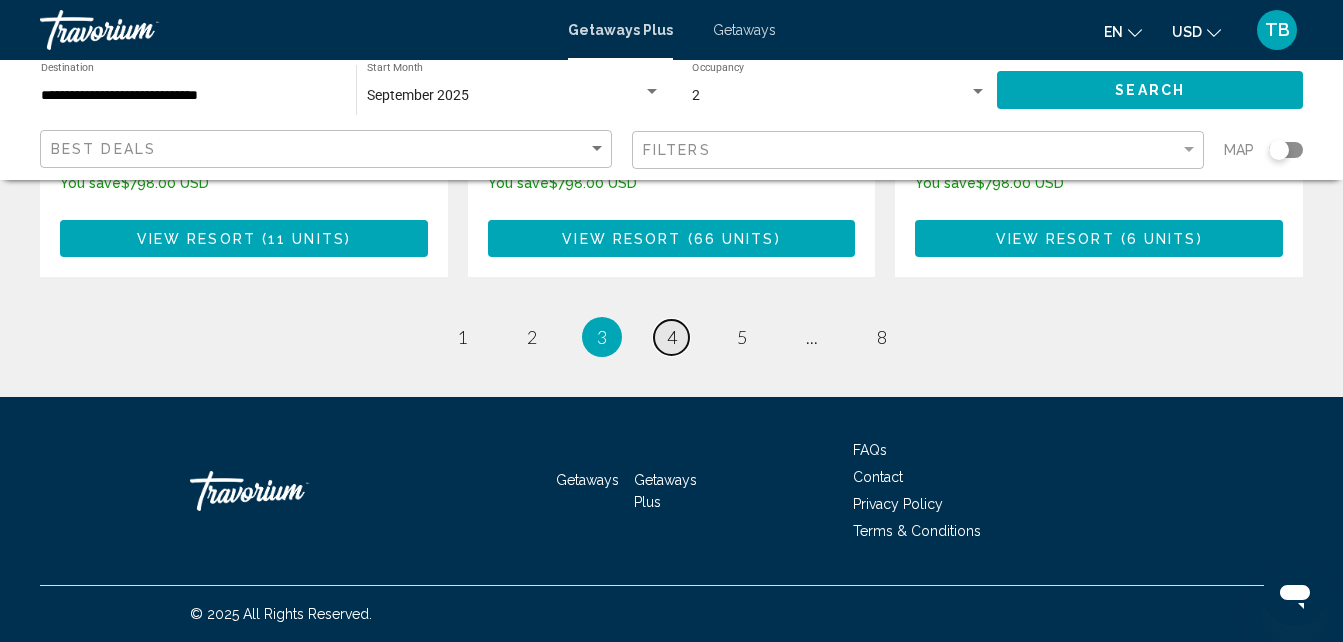 click on "page  4" at bounding box center [671, 337] 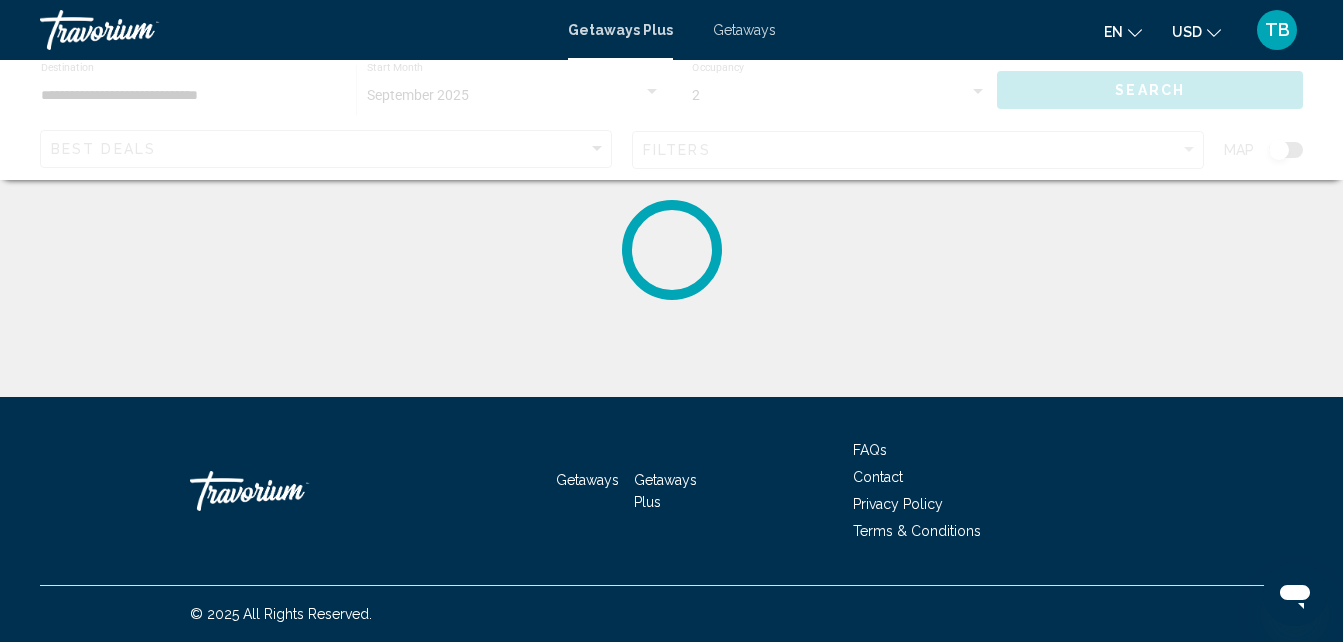 scroll, scrollTop: 0, scrollLeft: 0, axis: both 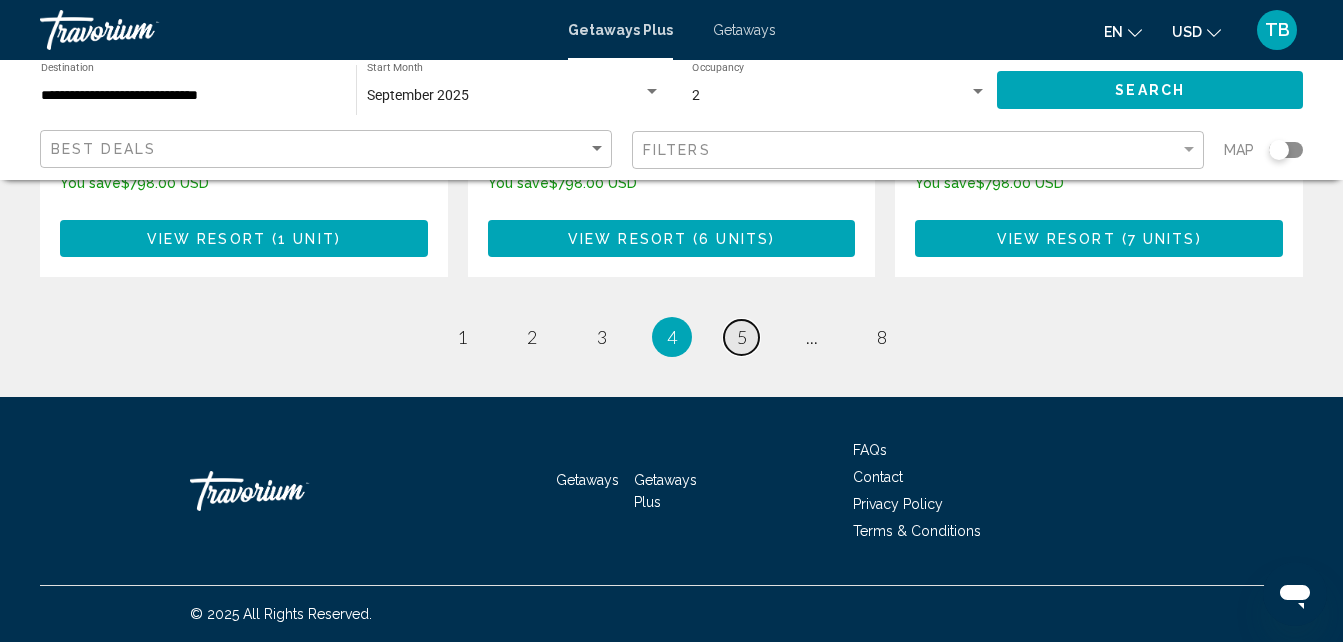 click on "page  5" at bounding box center (741, 337) 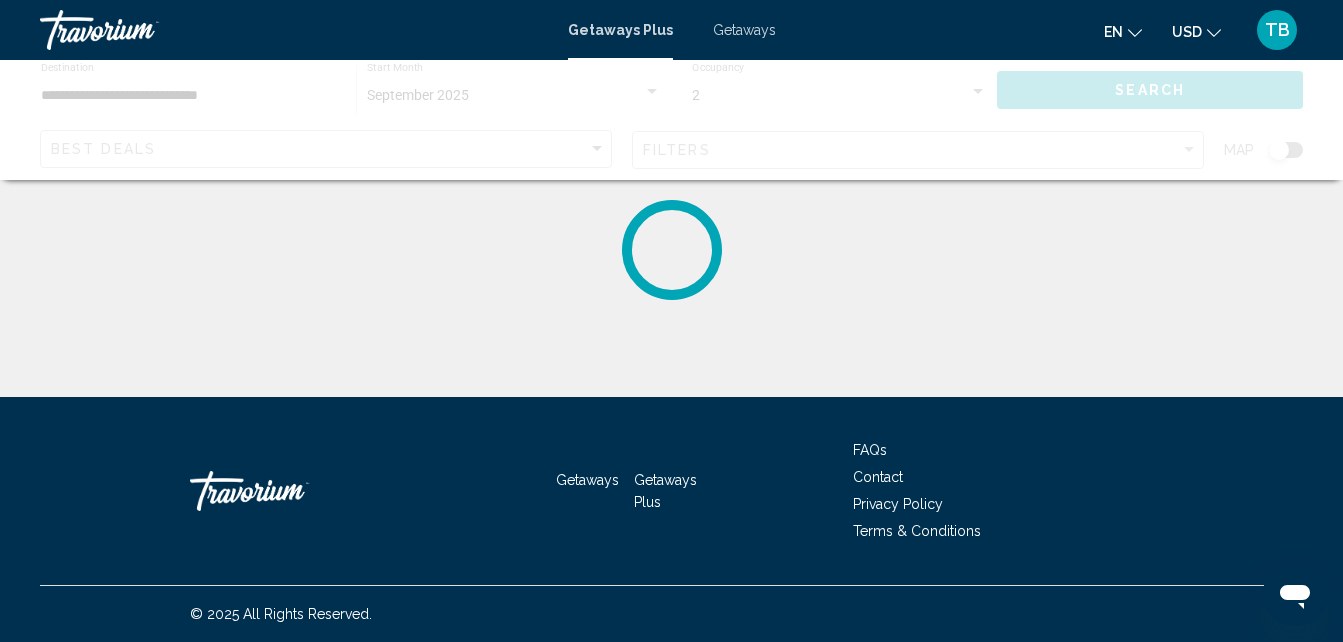 scroll, scrollTop: 0, scrollLeft: 0, axis: both 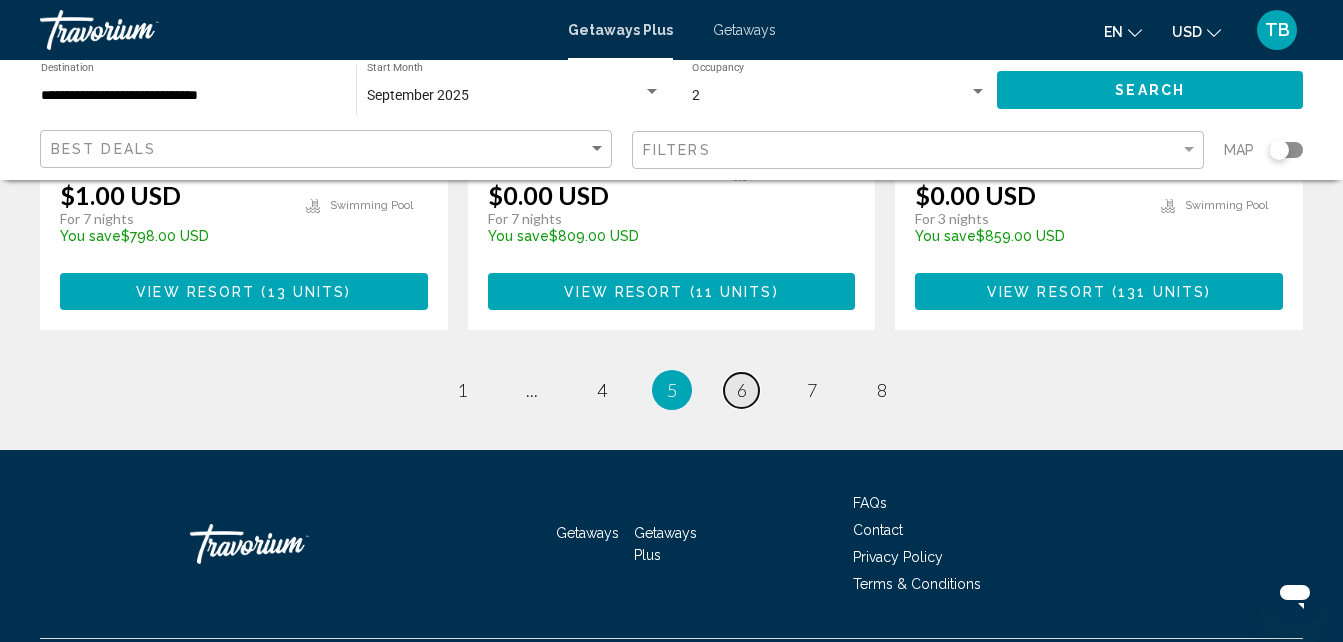 click on "6" at bounding box center (742, 390) 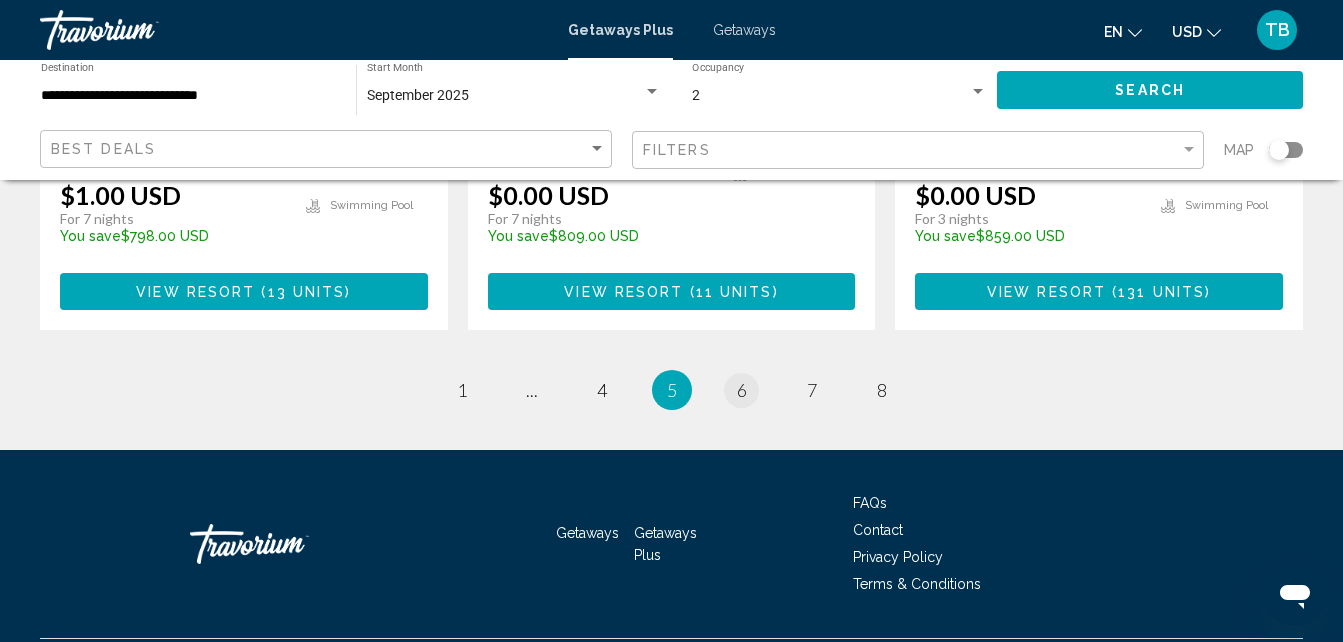 scroll, scrollTop: 0, scrollLeft: 0, axis: both 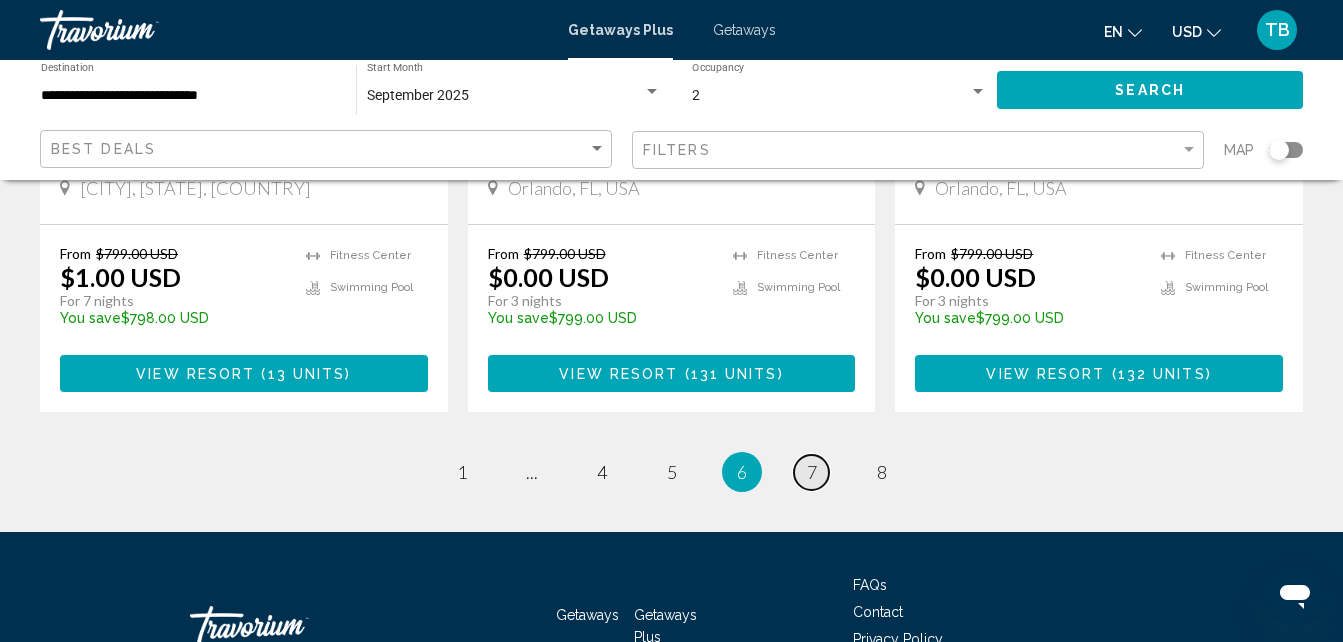click on "7" at bounding box center (812, 472) 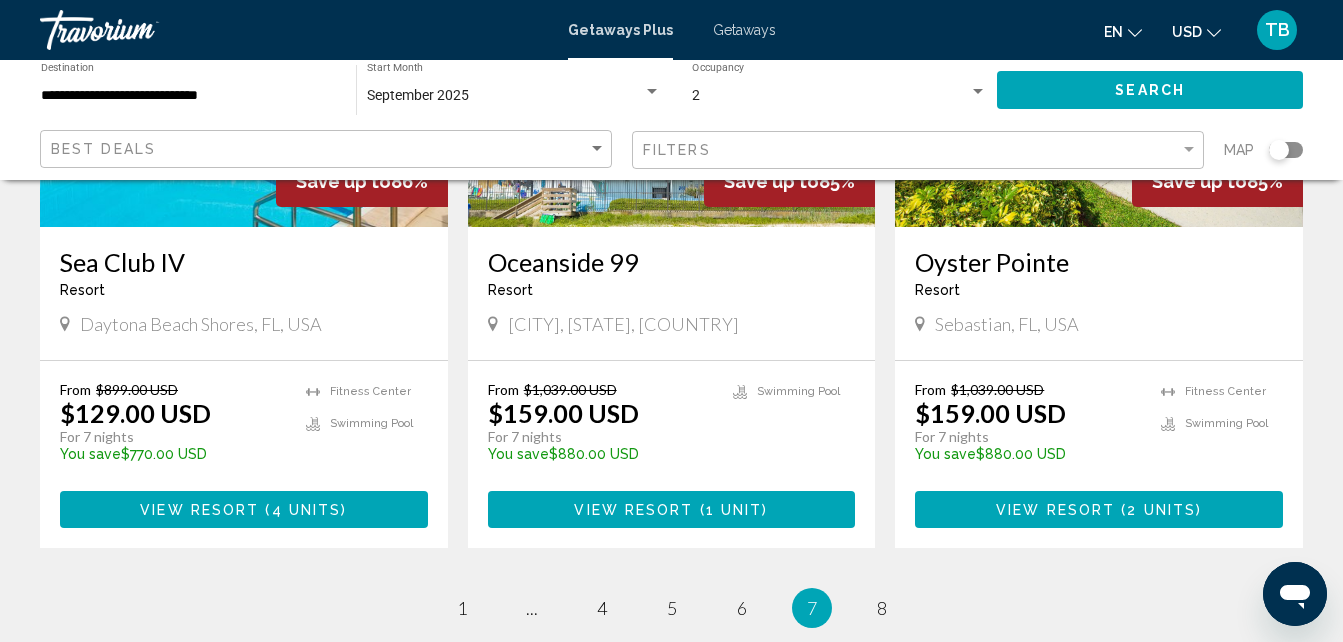 scroll, scrollTop: 2653, scrollLeft: 0, axis: vertical 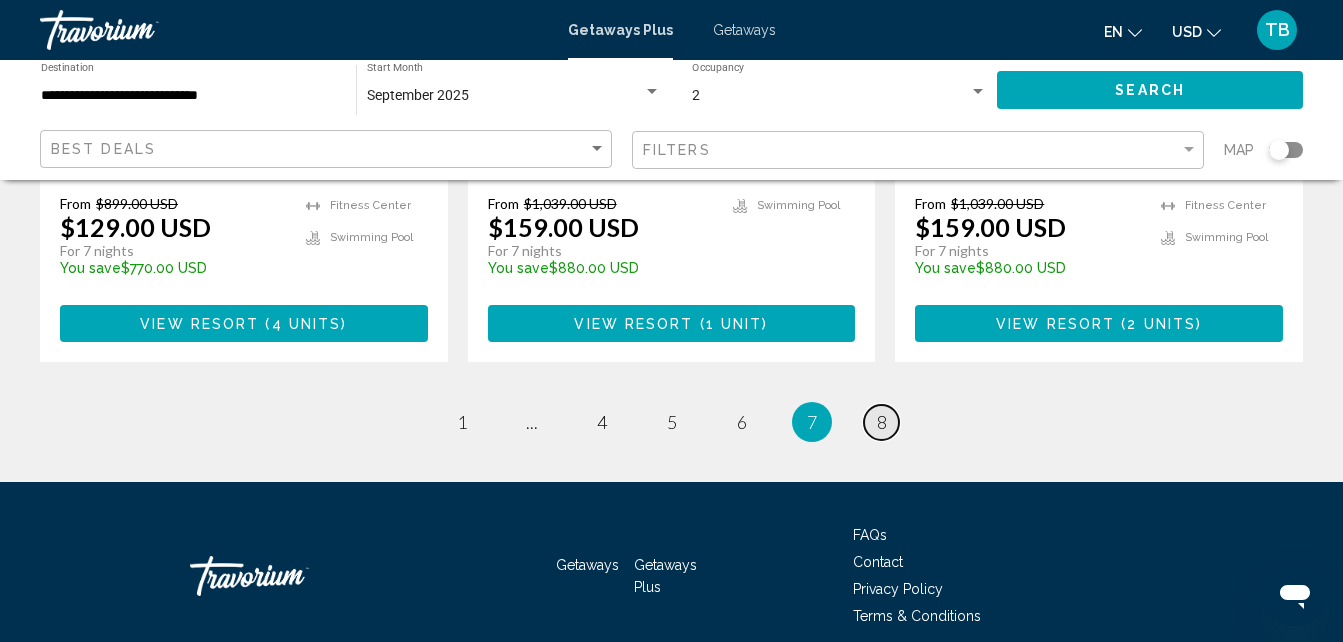 click on "8" at bounding box center [882, 422] 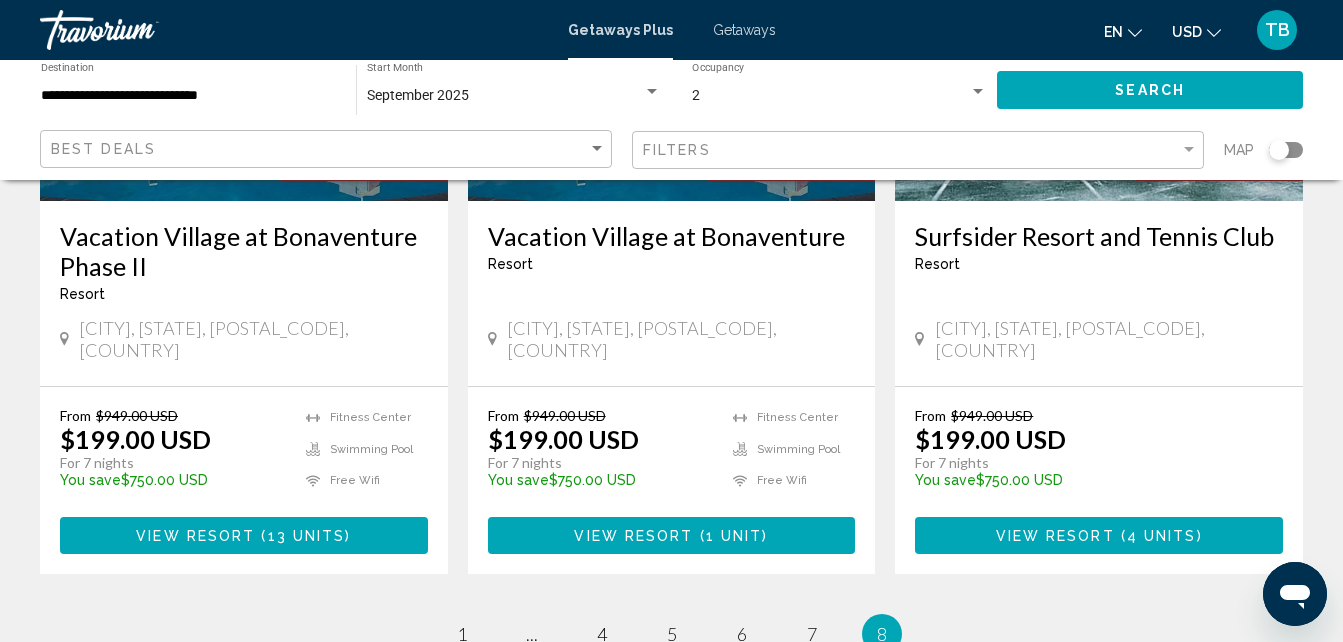 scroll, scrollTop: 1934, scrollLeft: 0, axis: vertical 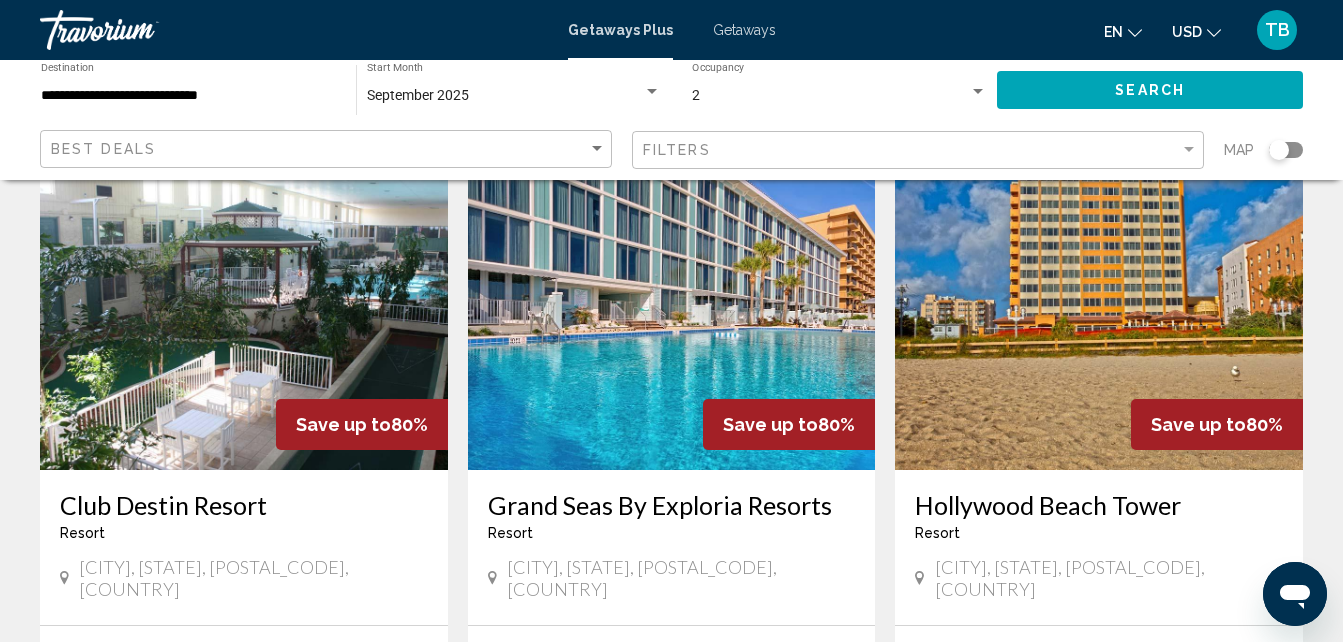 click at bounding box center (244, 310) 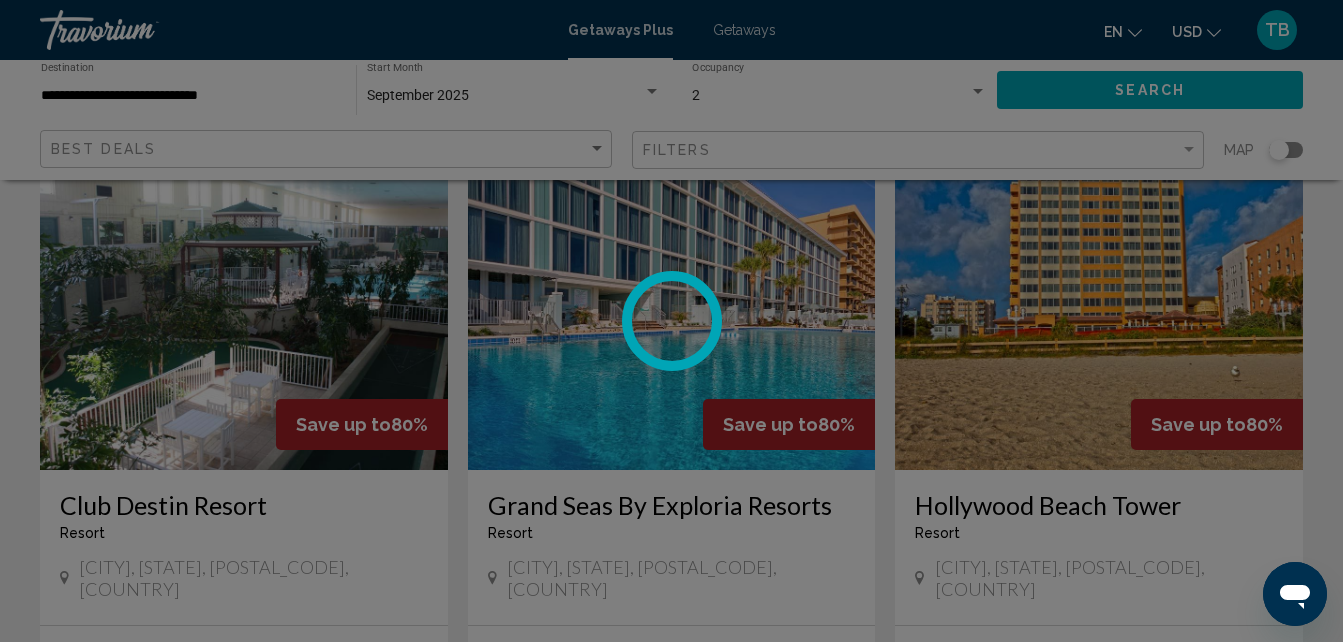 scroll, scrollTop: 214, scrollLeft: 0, axis: vertical 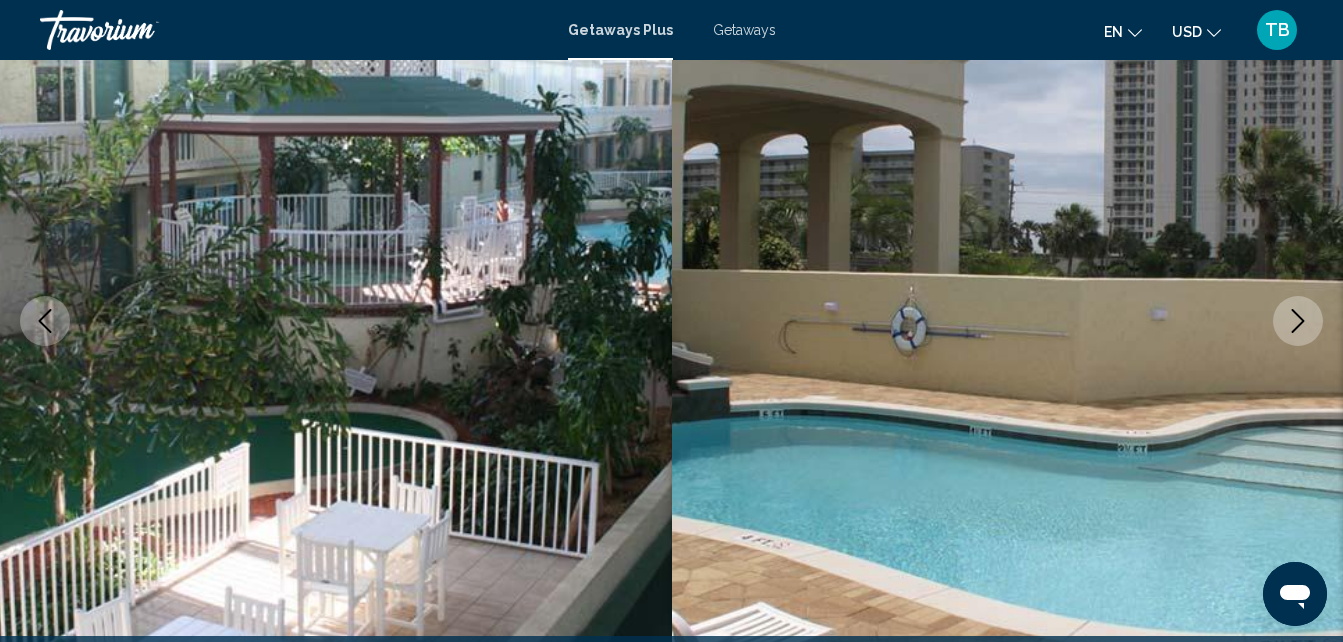 click 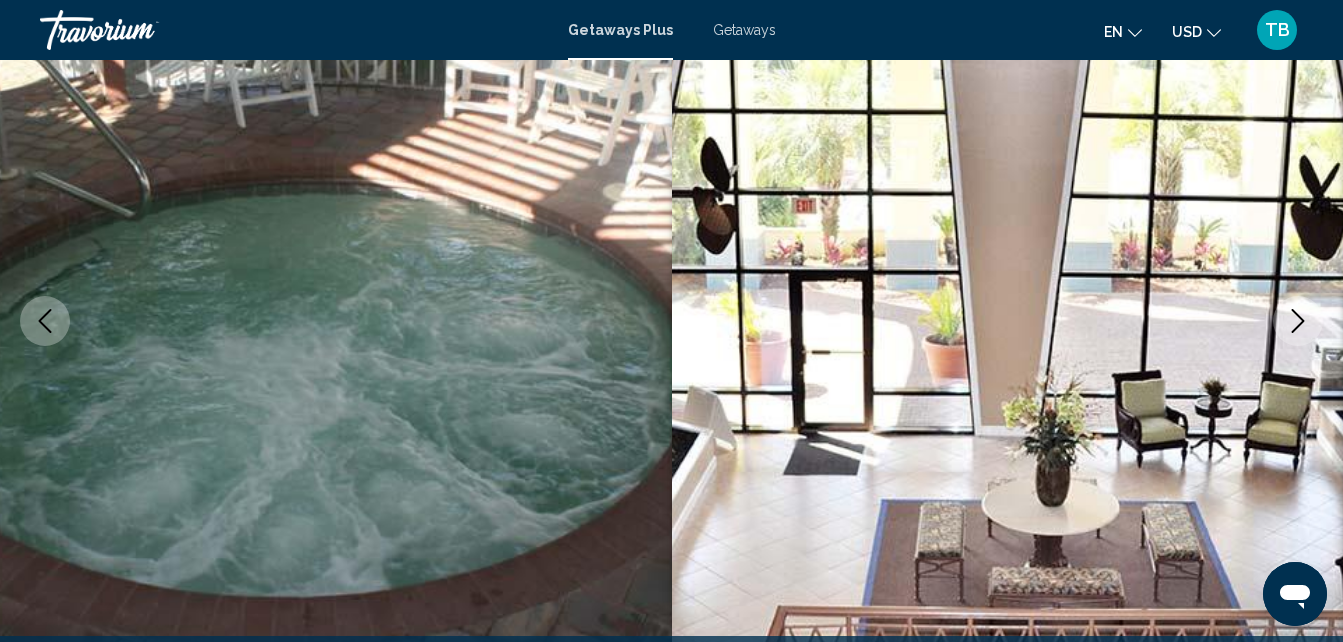 click 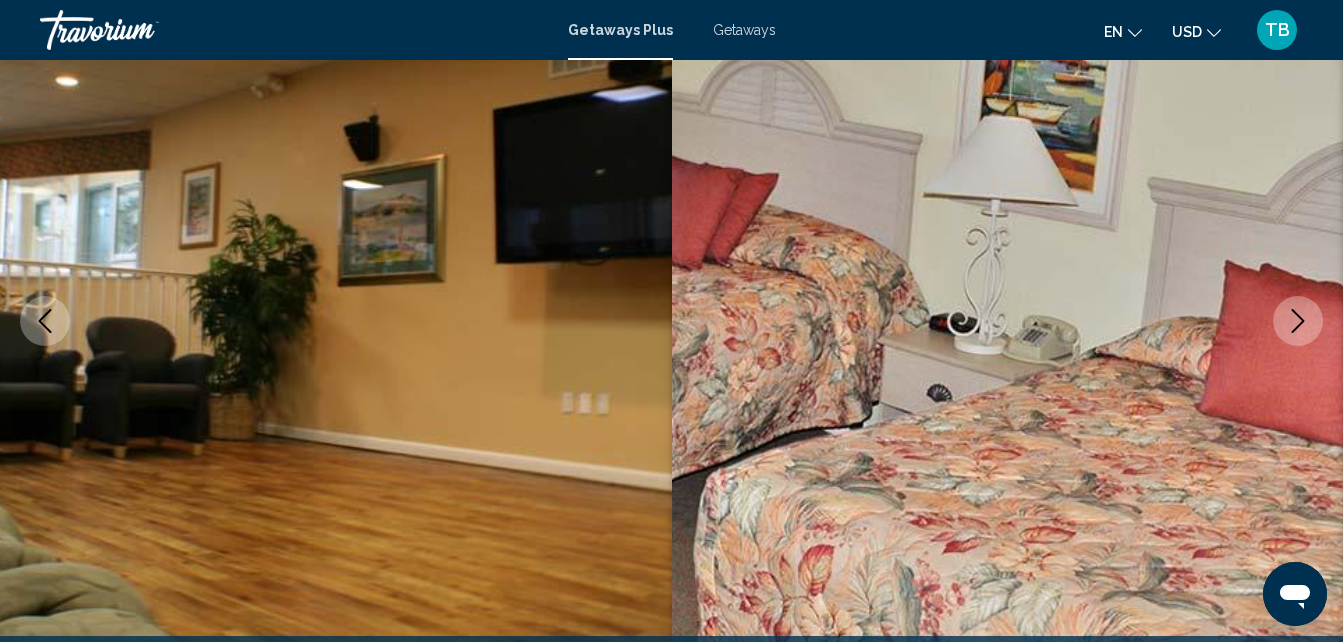 click 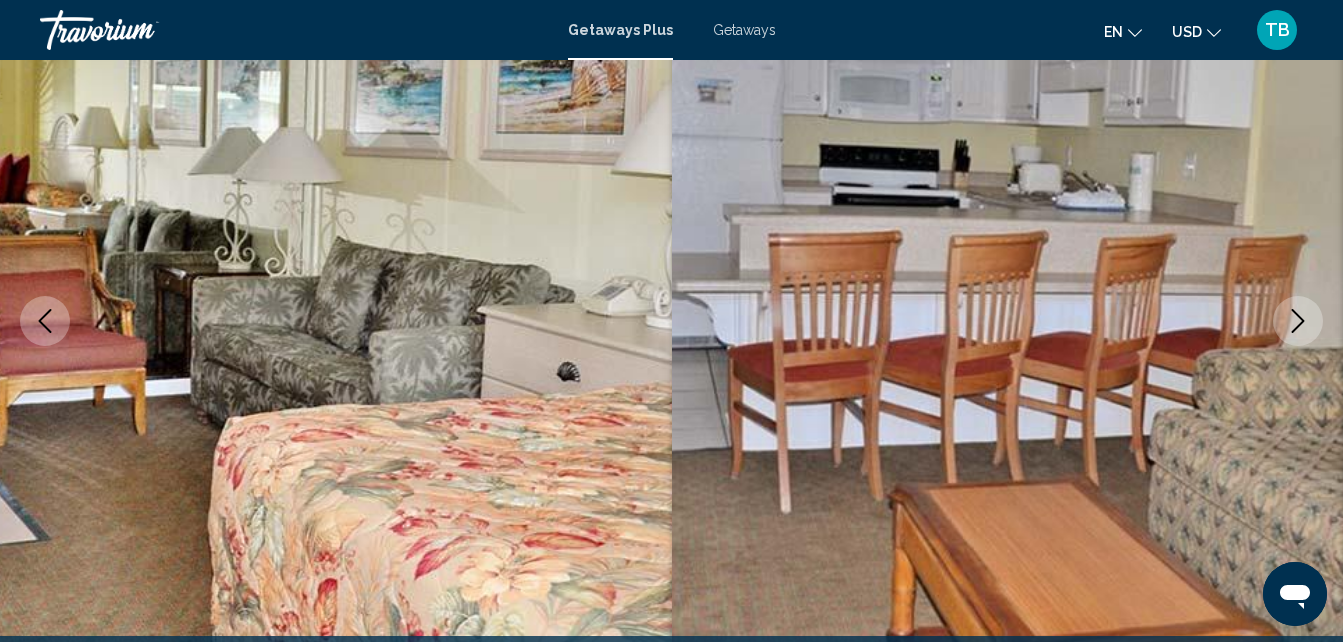 click 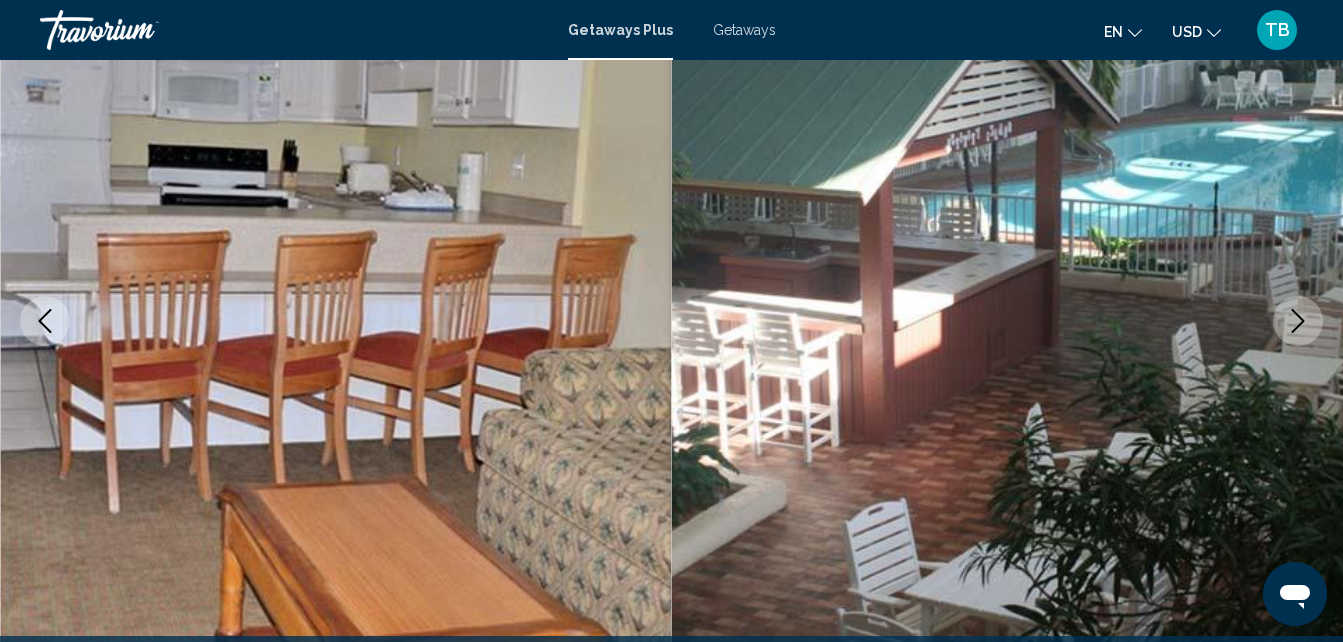 click 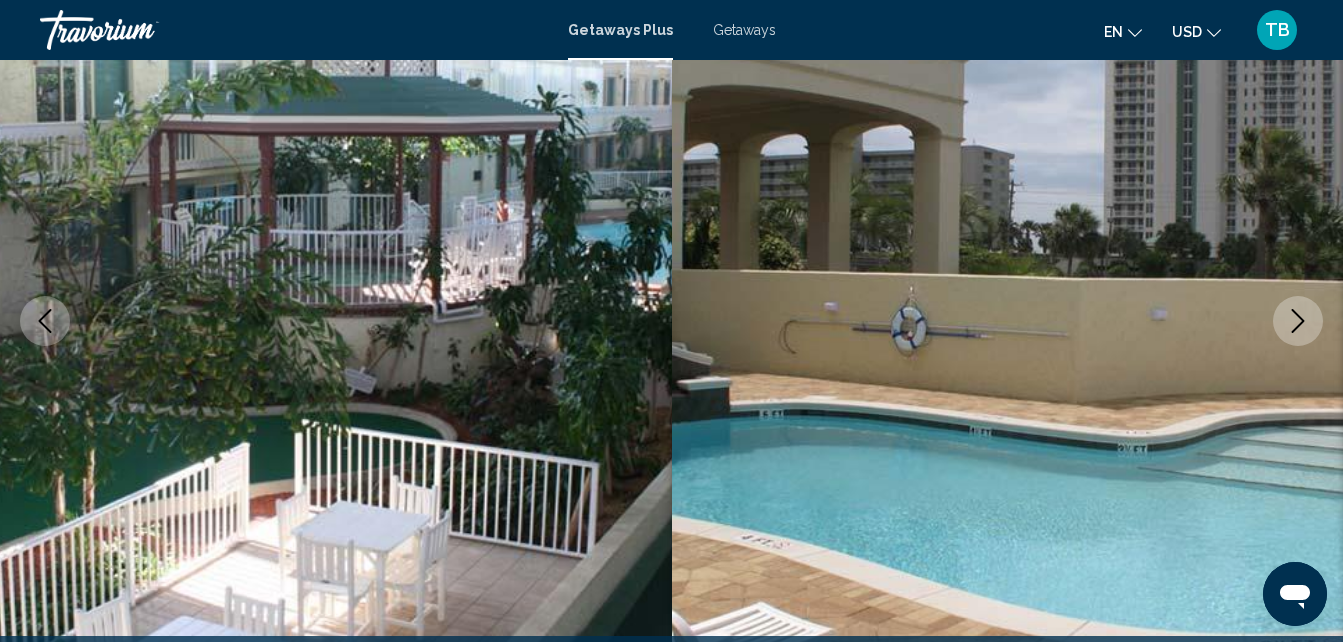 click 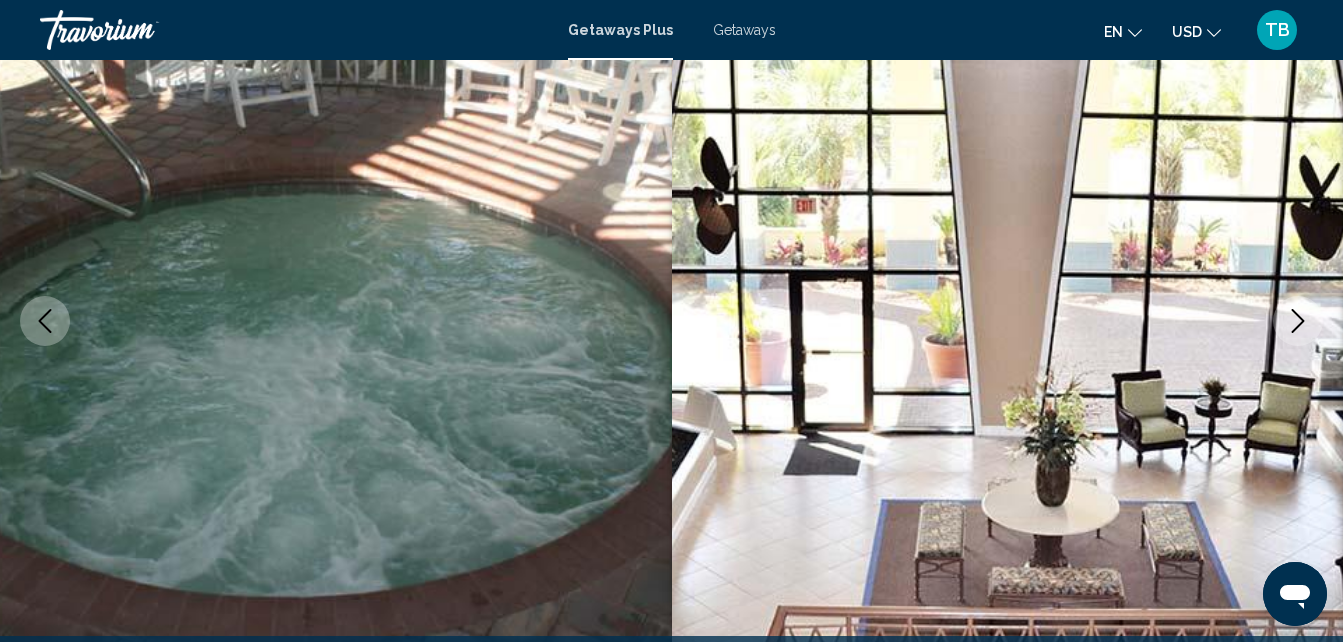 click 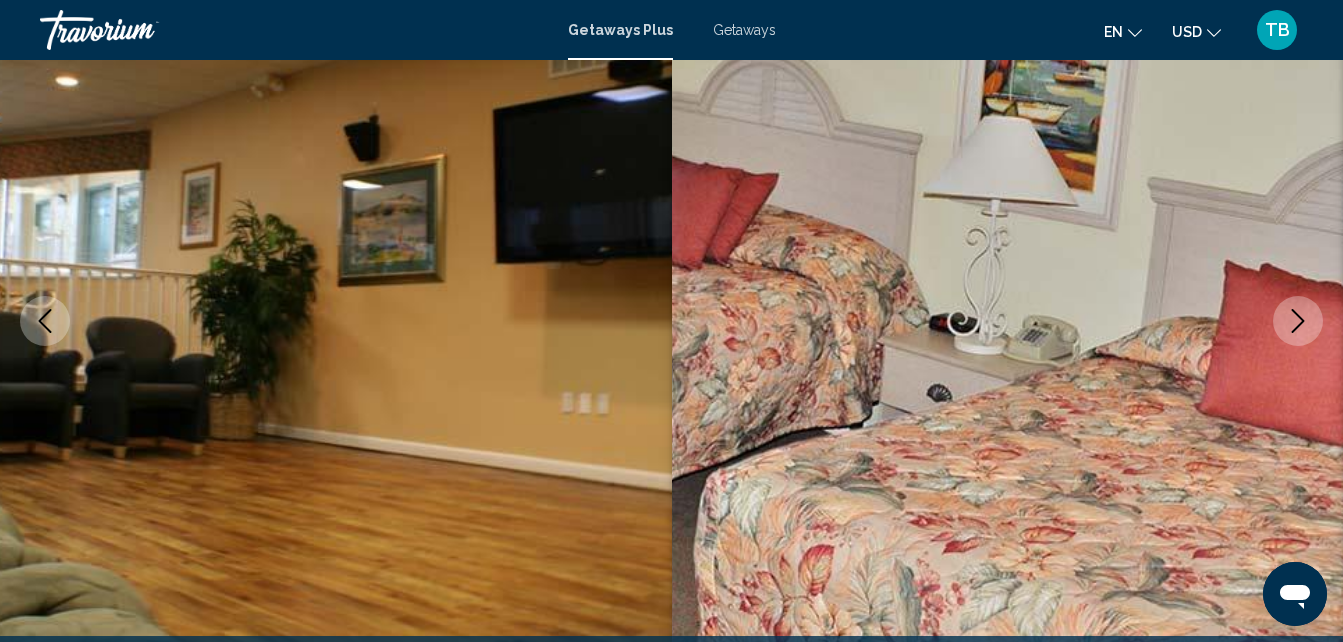 click 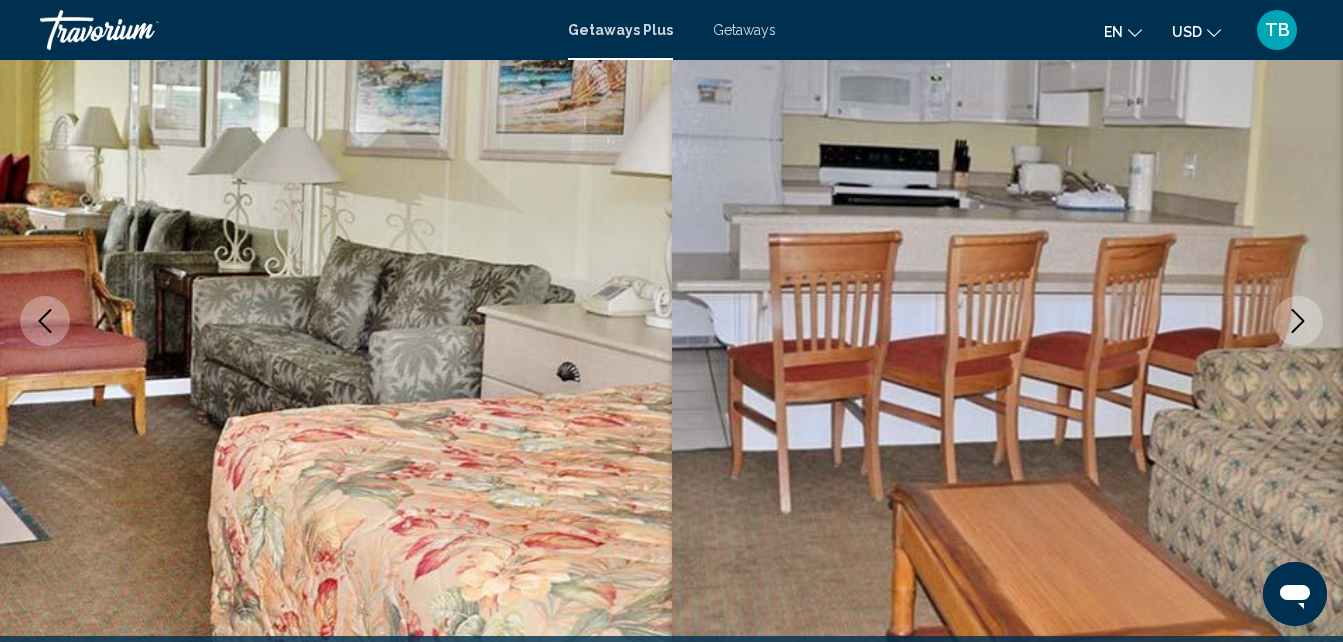 click 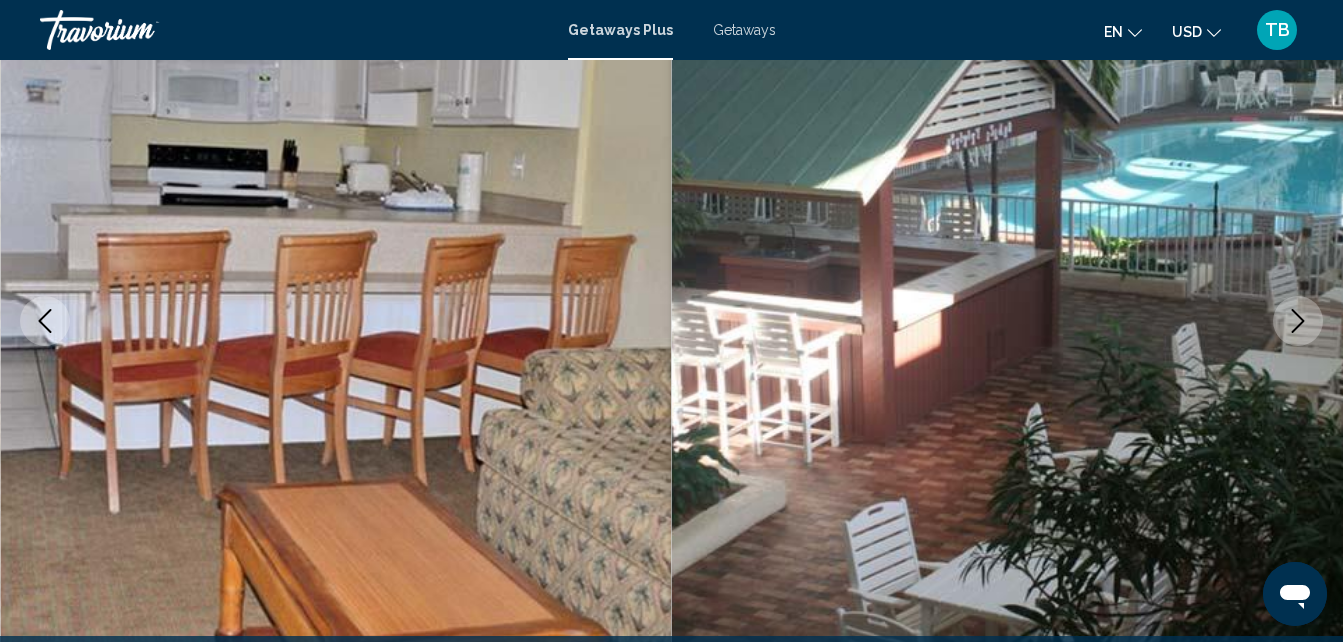 click 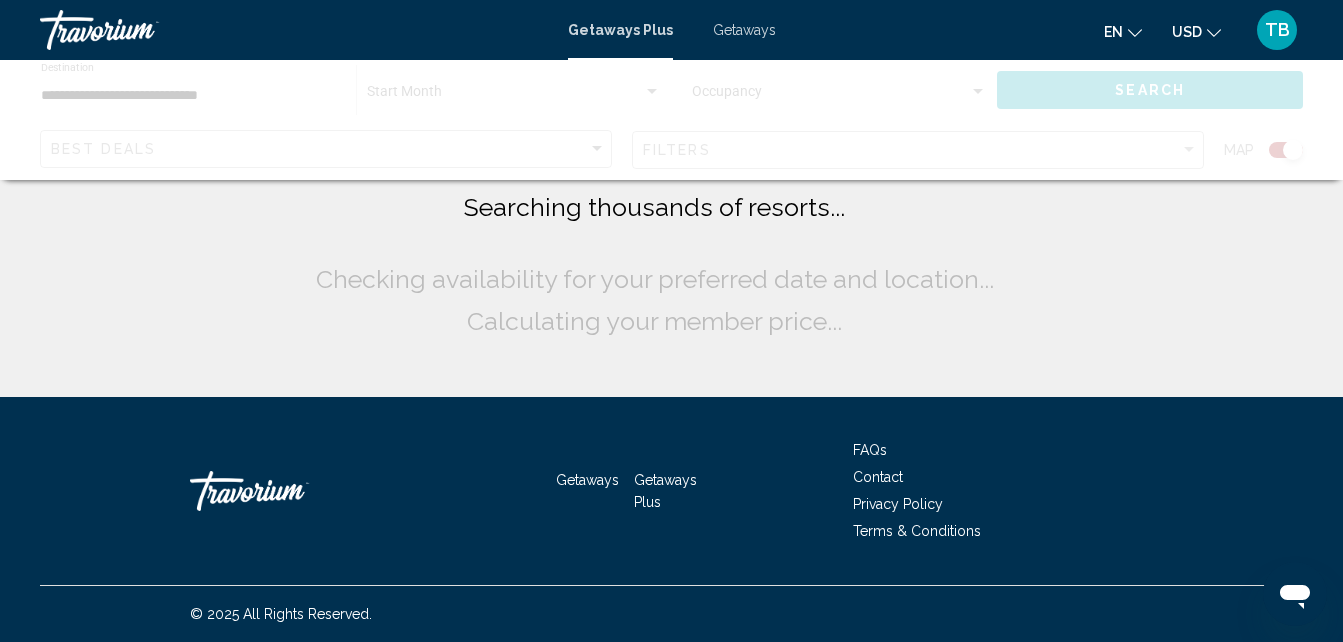 scroll, scrollTop: 0, scrollLeft: 0, axis: both 